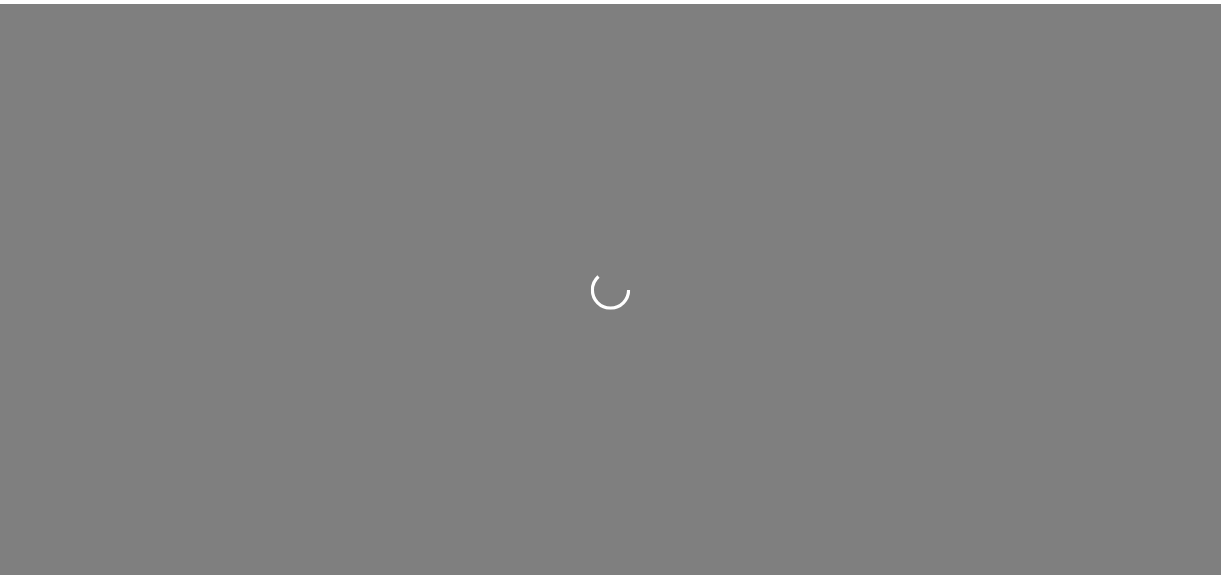scroll, scrollTop: 0, scrollLeft: 0, axis: both 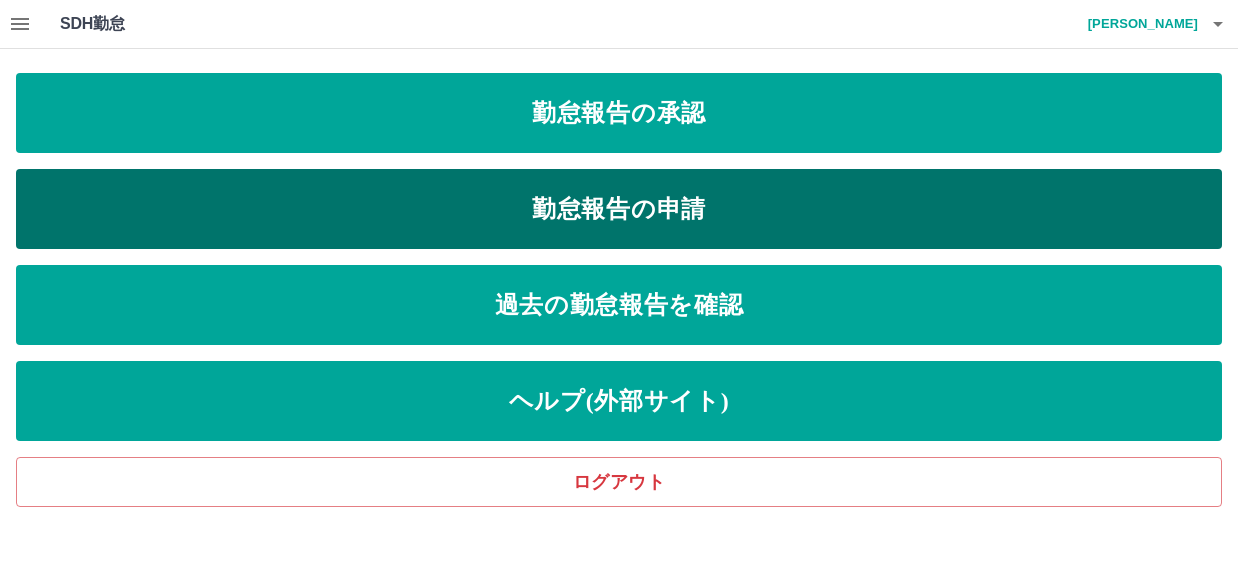 click on "勤怠報告の申請" at bounding box center [619, 209] 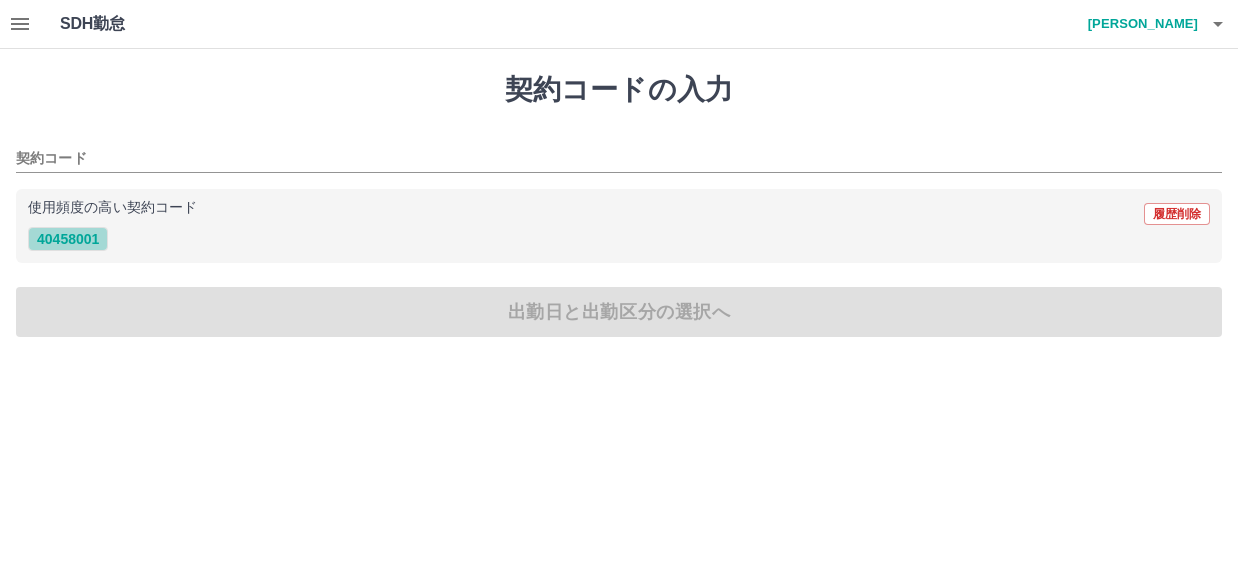 click on "40458001" at bounding box center (68, 239) 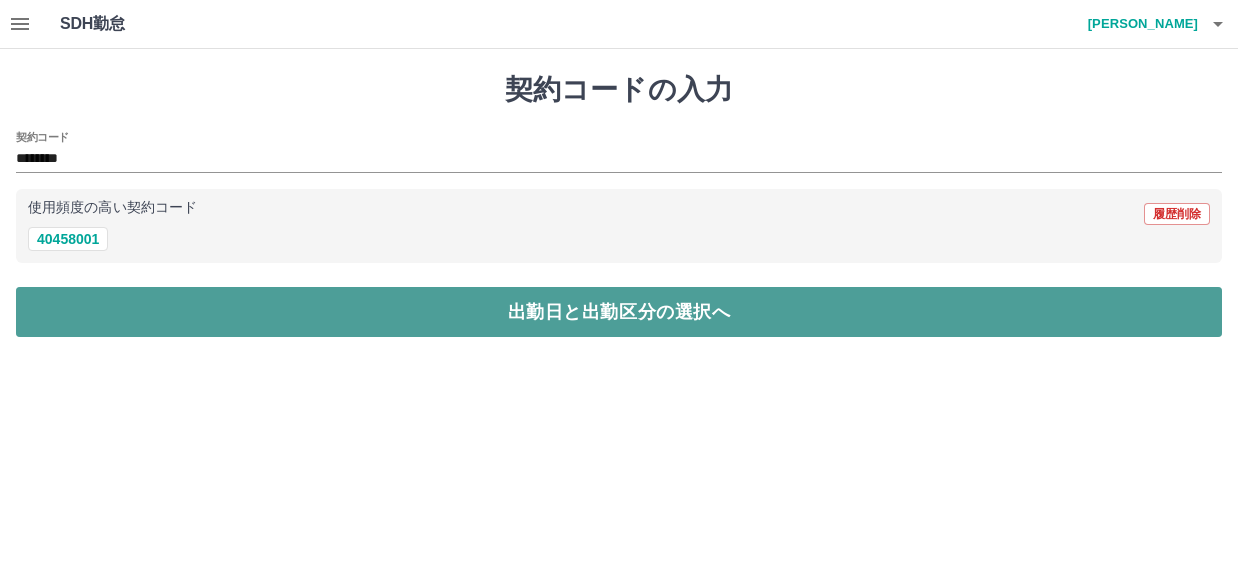 drag, startPoint x: 482, startPoint y: 319, endPoint x: 470, endPoint y: 311, distance: 14.422205 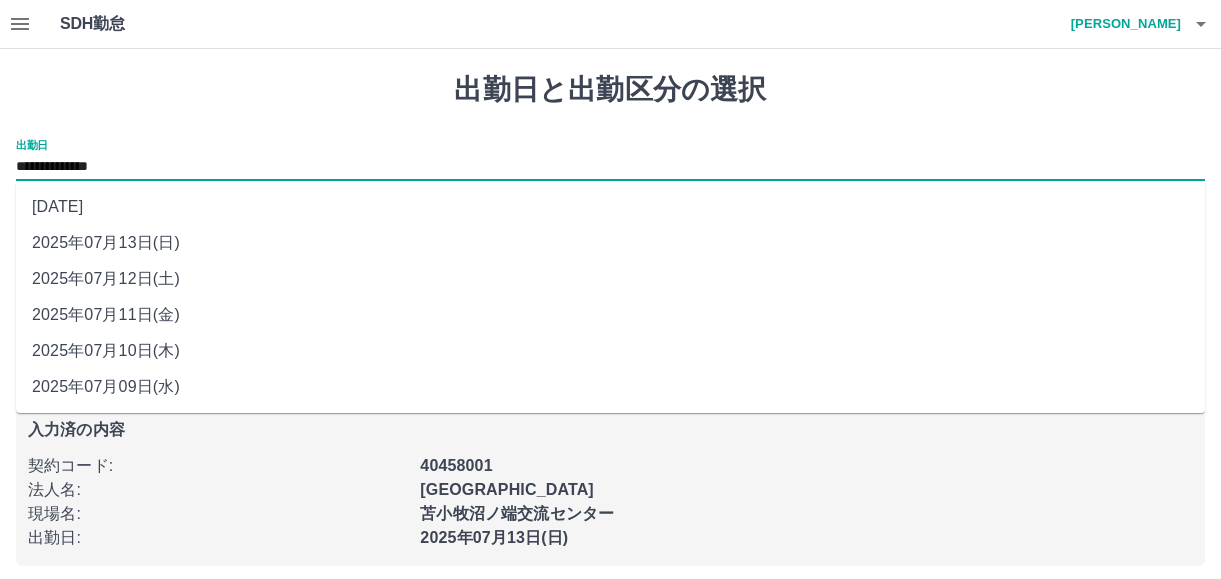 click on "**********" at bounding box center (610, 167) 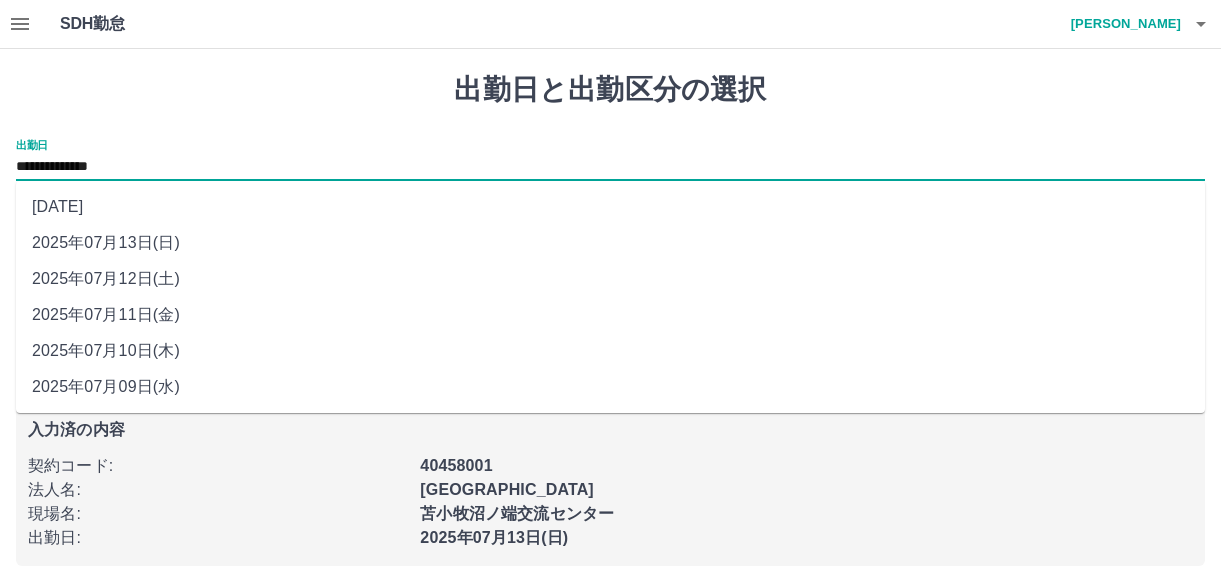 click on "2025年07月12日(土)" at bounding box center (610, 279) 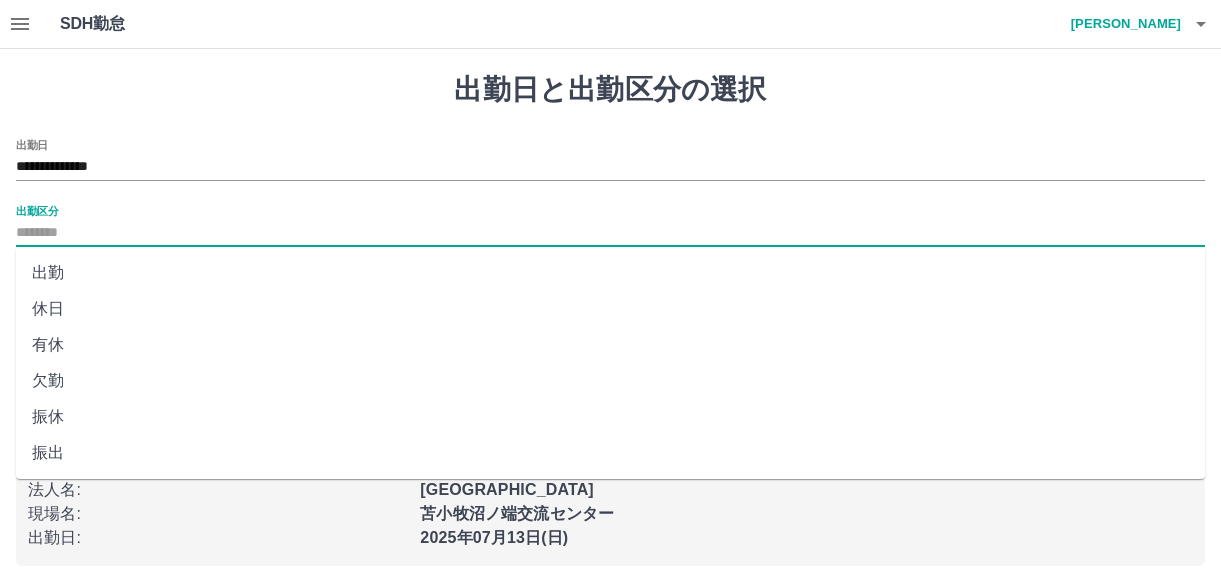 click on "出勤区分" at bounding box center (610, 233) 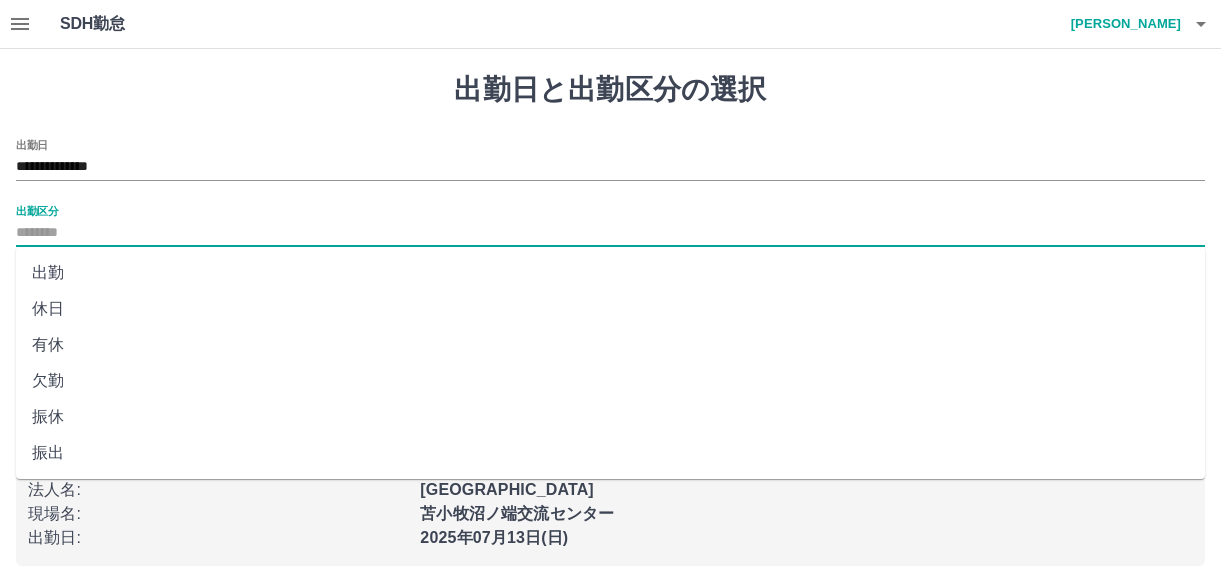 drag, startPoint x: 63, startPoint y: 310, endPoint x: 69, endPoint y: 299, distance: 12.529964 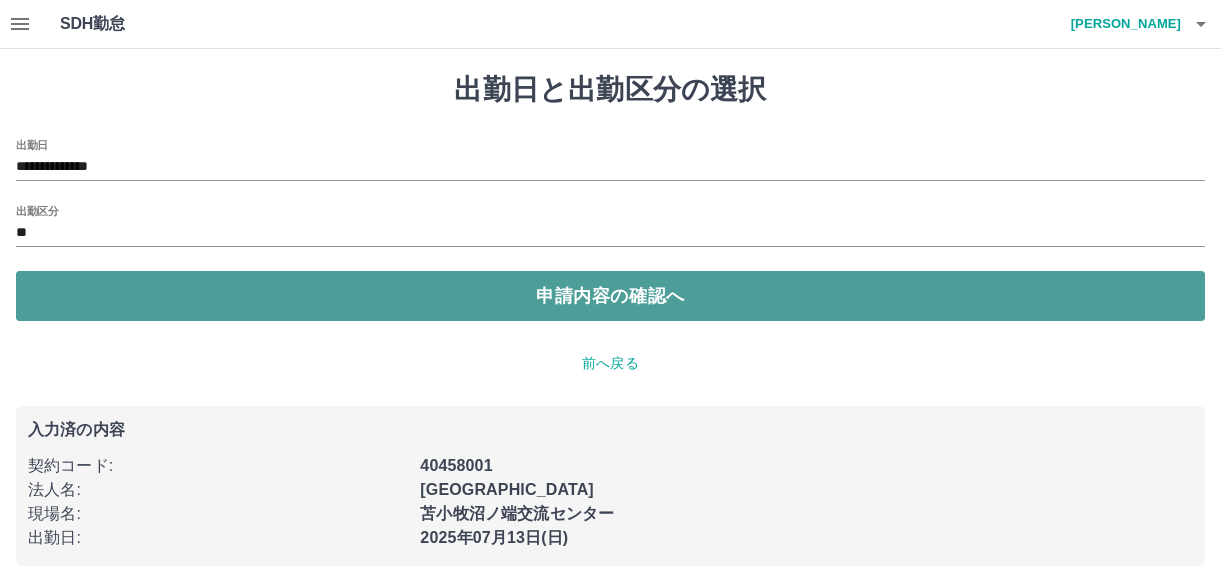 click on "申請内容の確認へ" at bounding box center [610, 296] 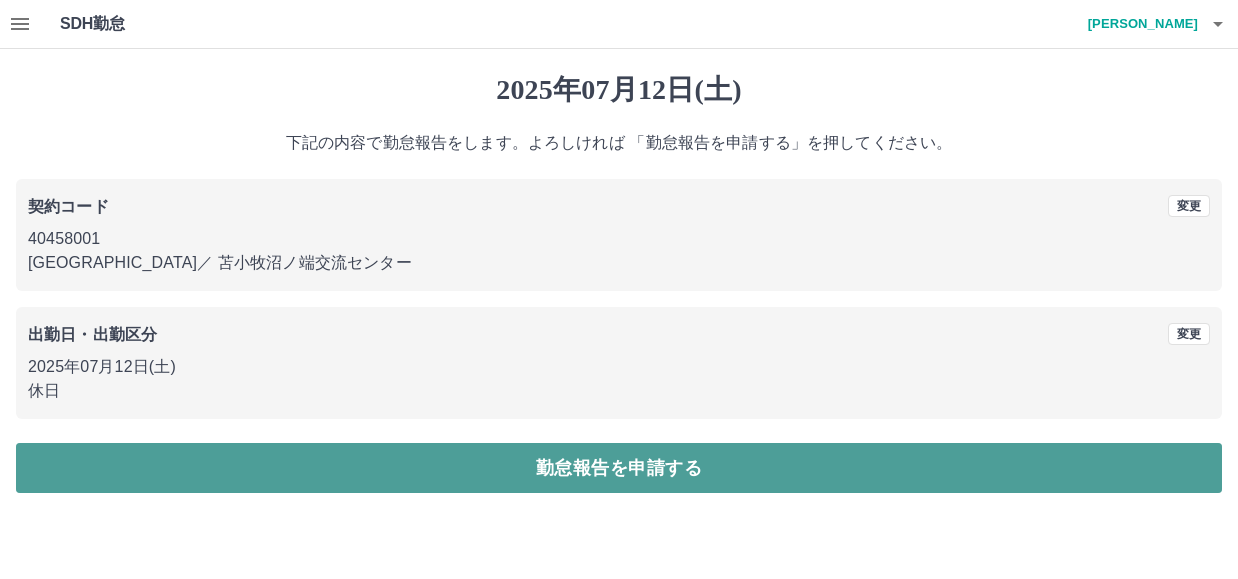 click on "勤怠報告を申請する" at bounding box center (619, 468) 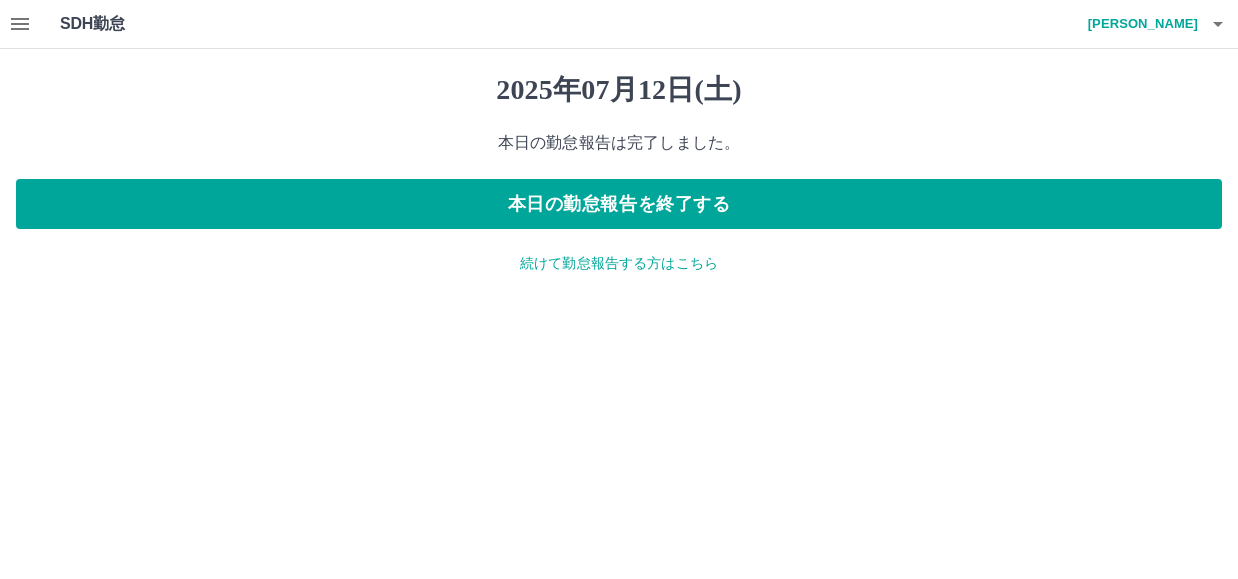 click on "[DATE] 本日の勤怠報告は完了しました。 本日の勤怠報告を終了する 続けて勤怠報告する方はこちら" at bounding box center [619, 173] 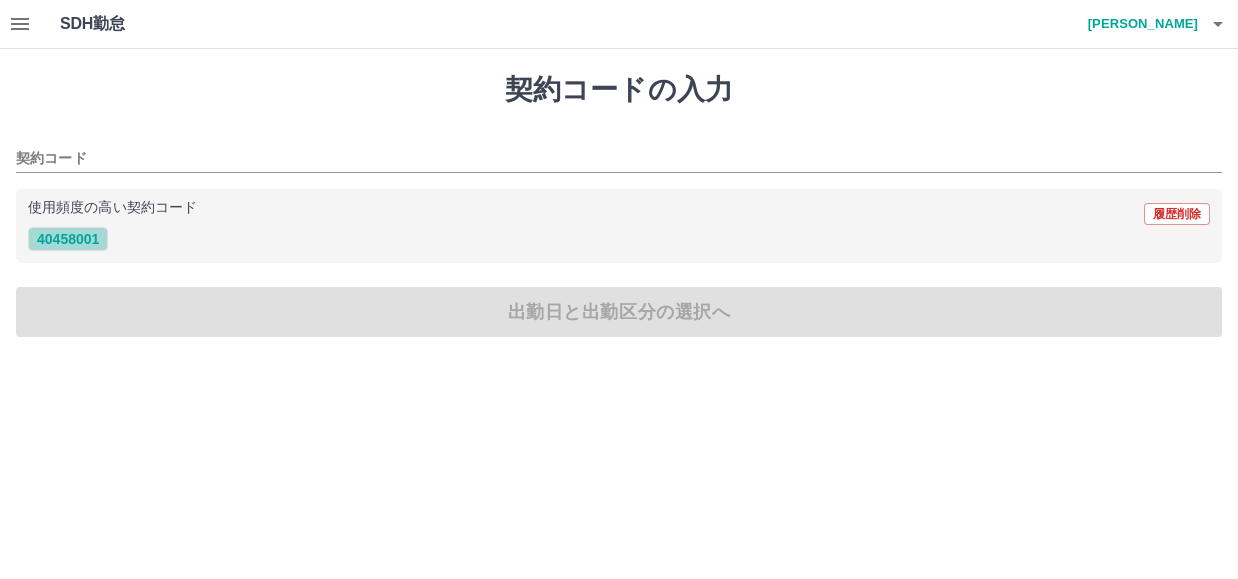 click on "40458001" at bounding box center (68, 239) 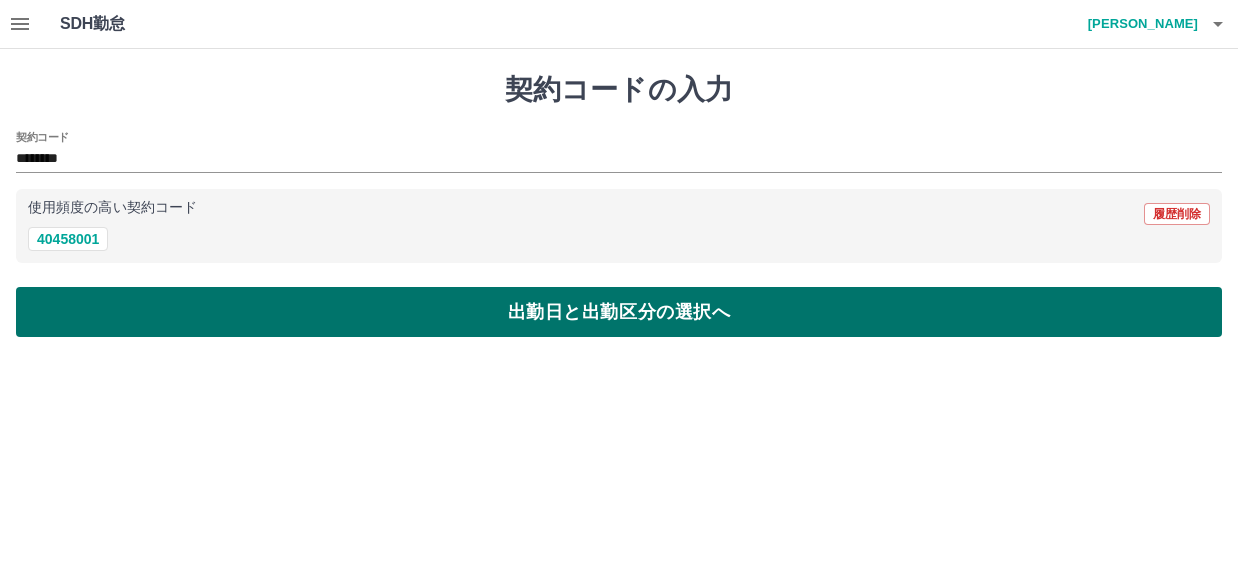 click on "出勤日と出勤区分の選択へ" at bounding box center (619, 312) 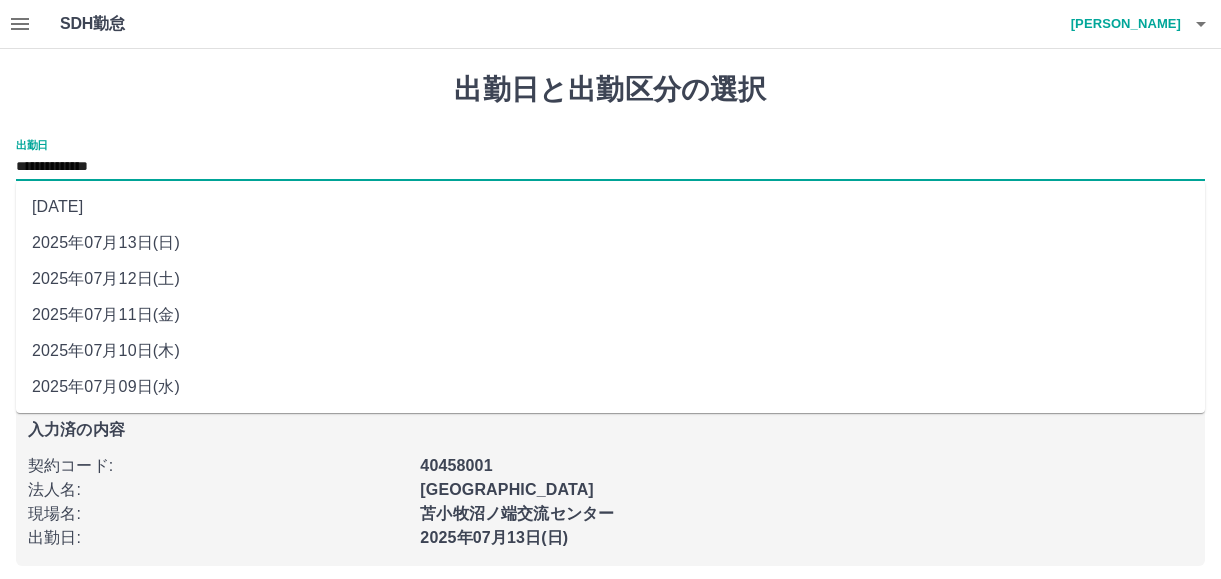 click on "**********" at bounding box center (610, 167) 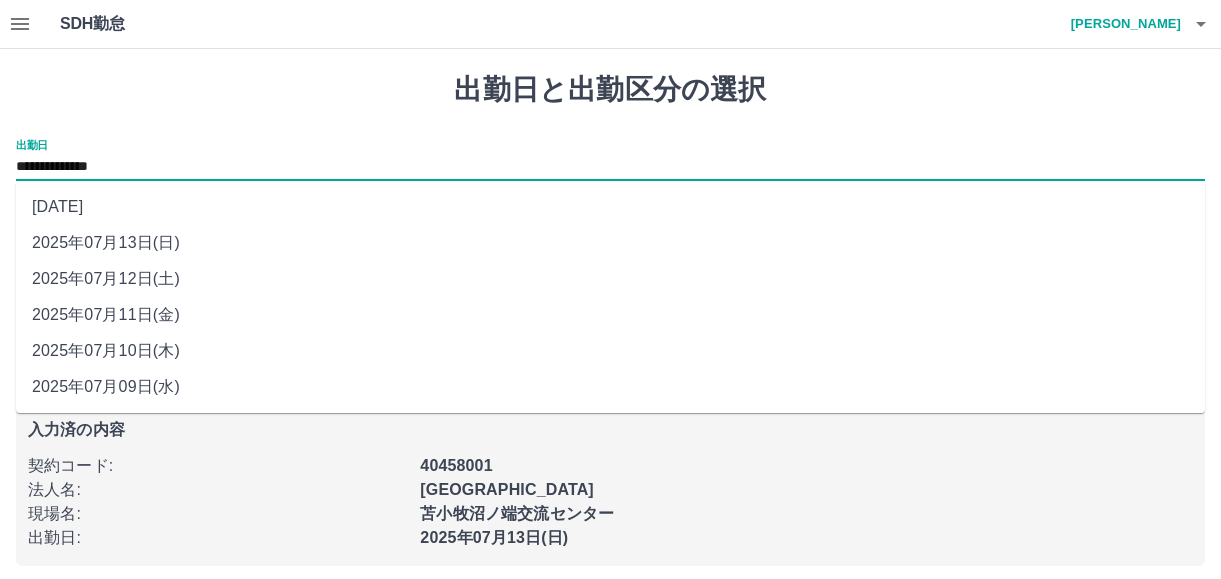click on "2025年07月11日(金)" at bounding box center [610, 315] 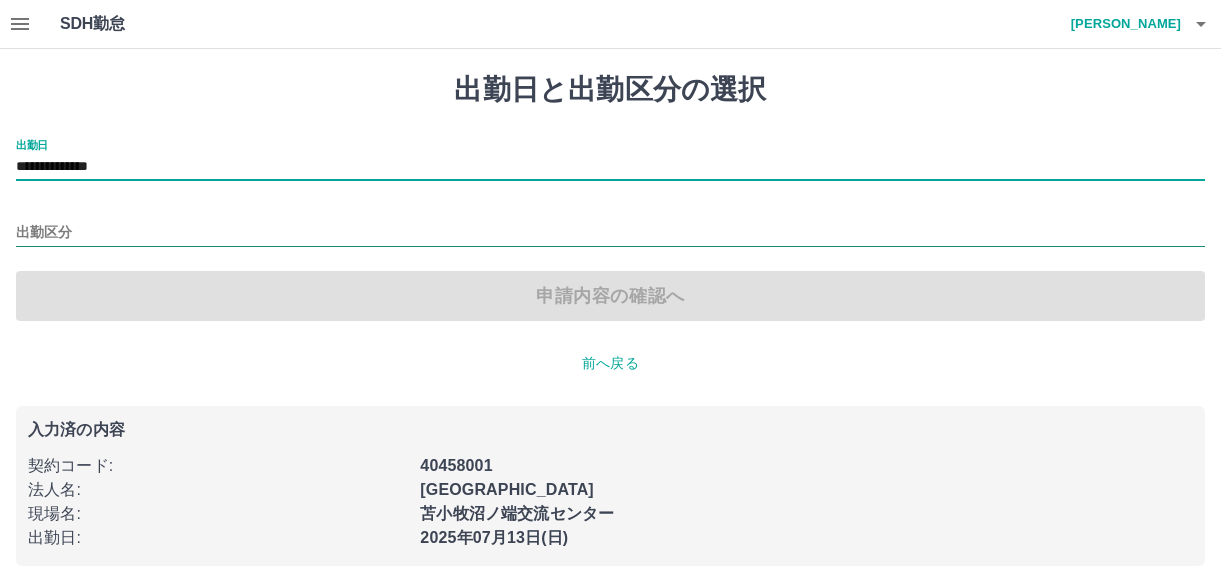 click on "出勤区分" at bounding box center (610, 233) 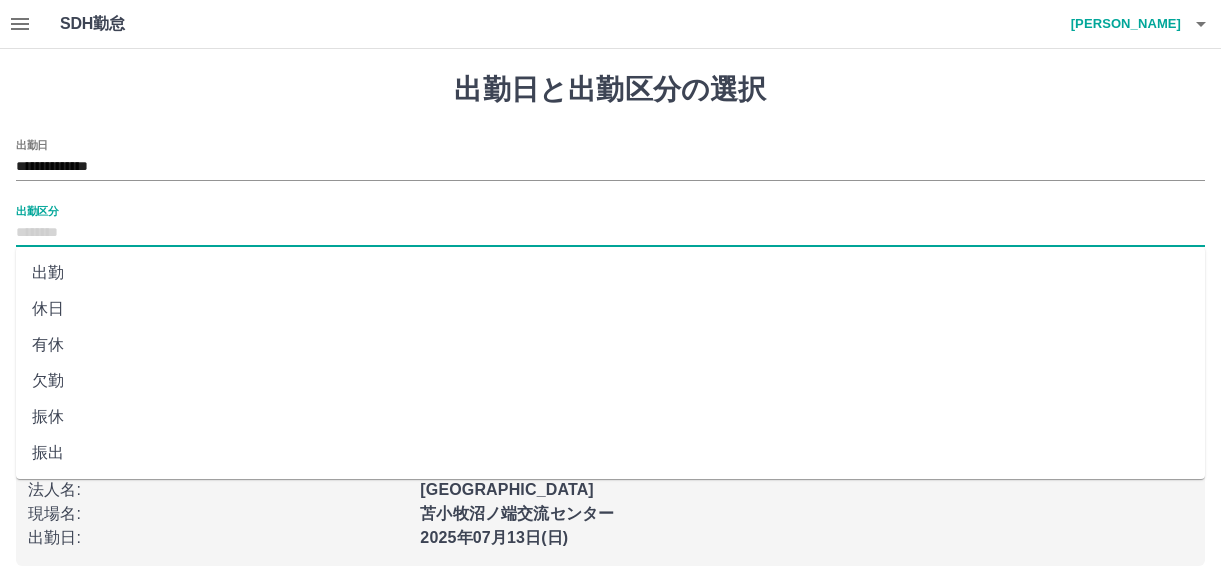 click on "有休" at bounding box center (610, 345) 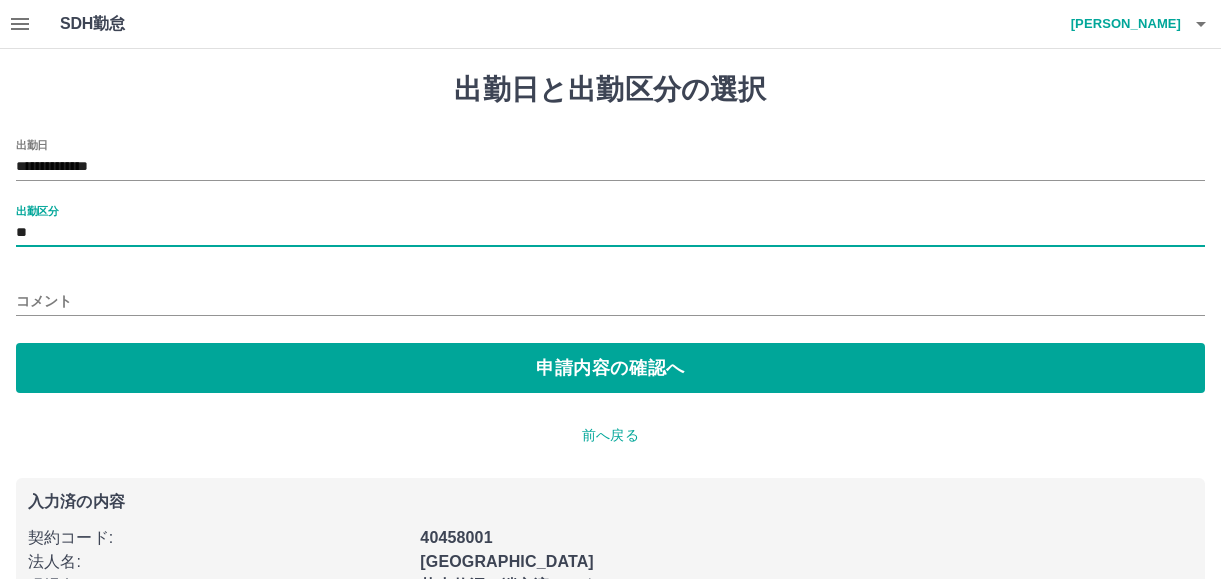 type on "**" 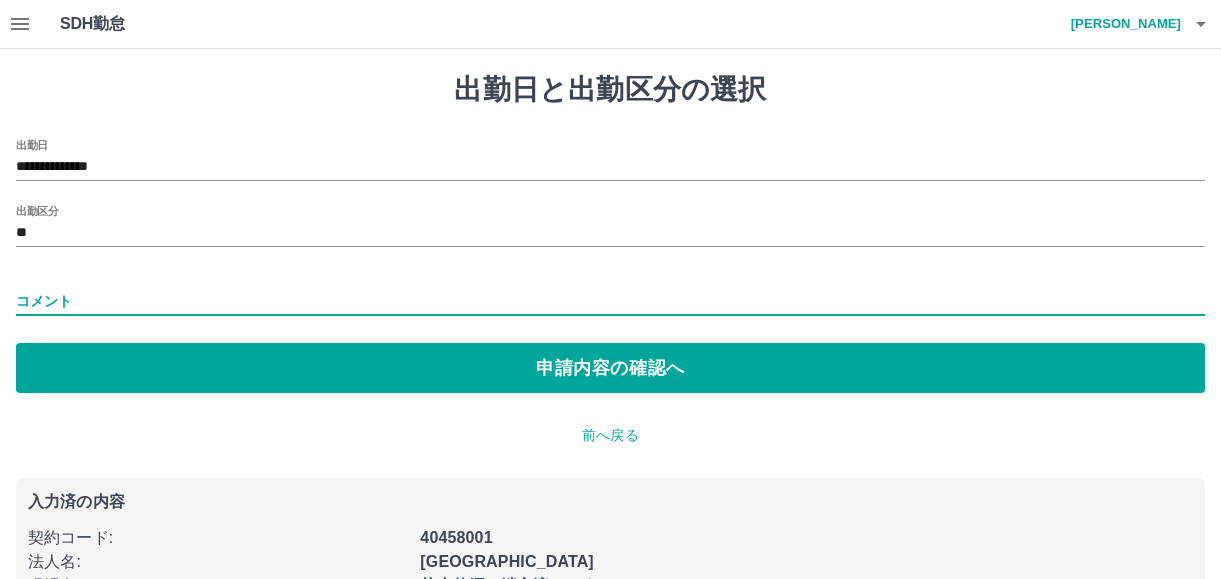 click on "コメント" at bounding box center (610, 301) 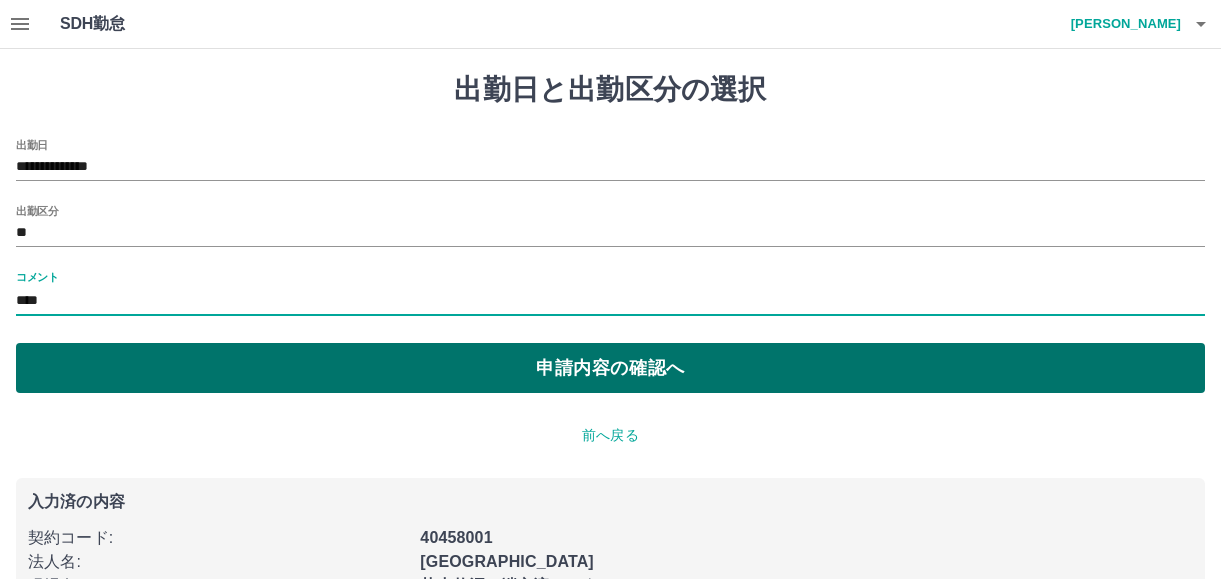 click on "申請内容の確認へ" at bounding box center [610, 368] 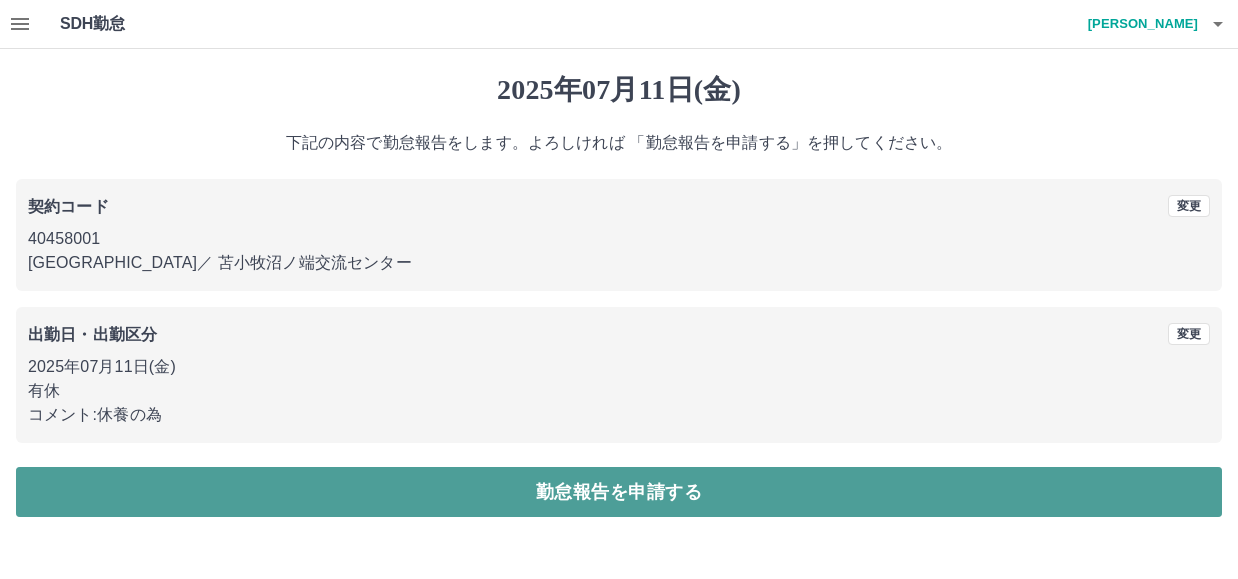 click on "勤怠報告を申請する" at bounding box center [619, 492] 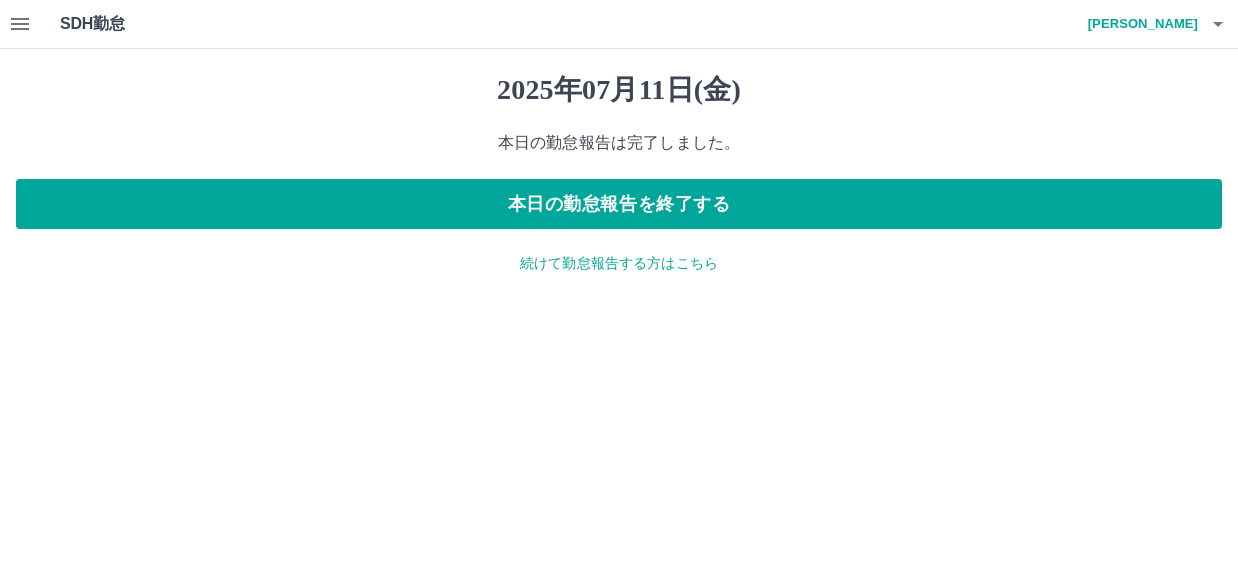 click 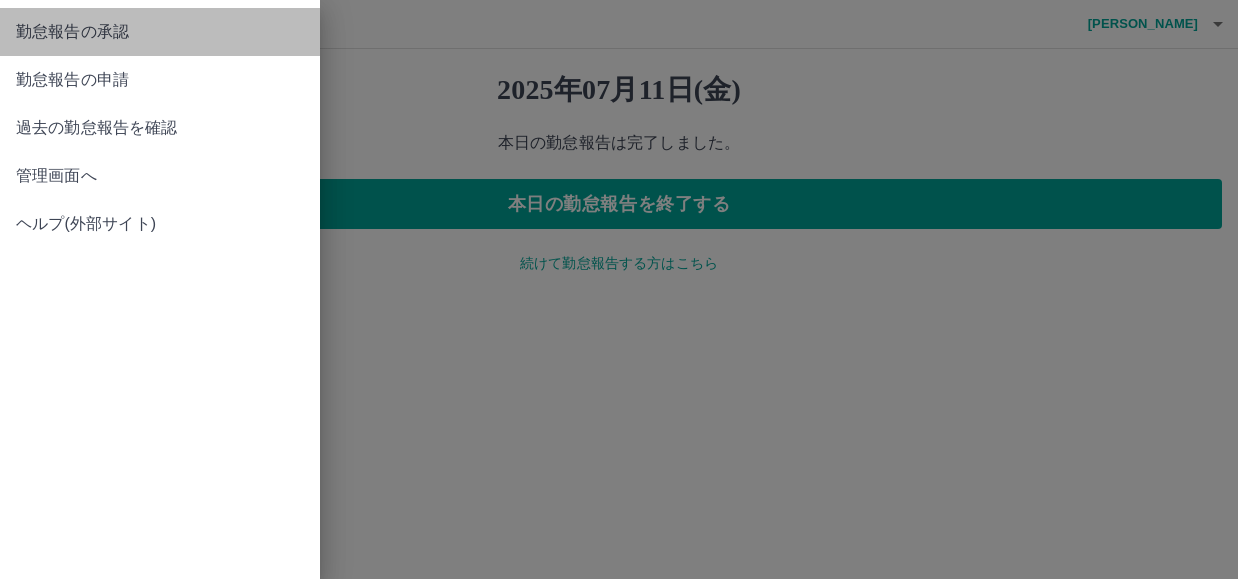 click on "勤怠報告の承認" at bounding box center (160, 32) 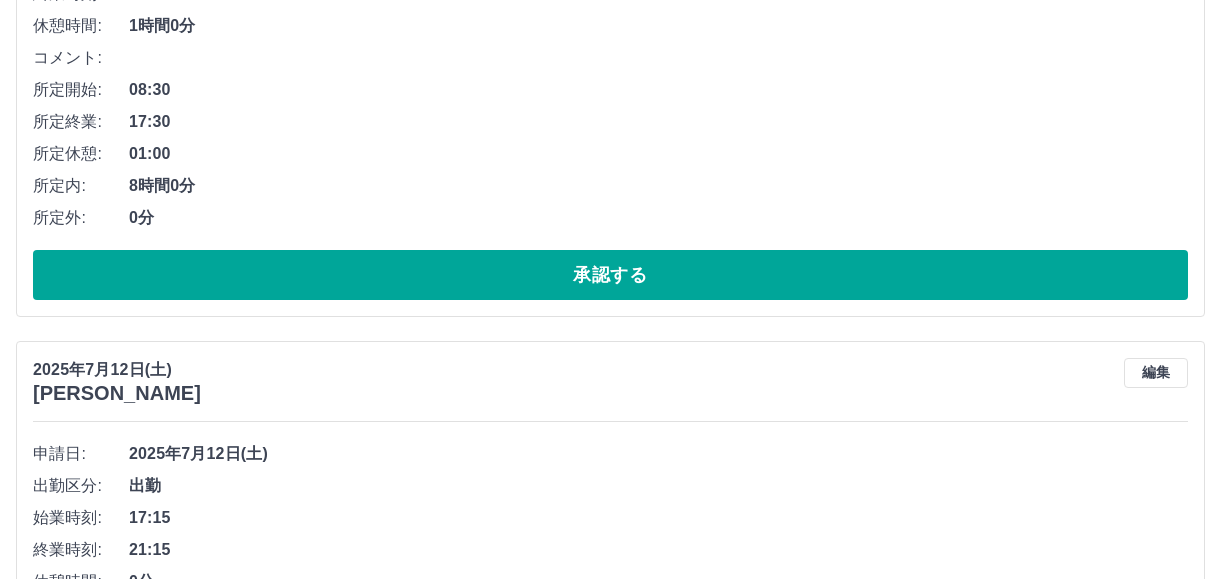 scroll, scrollTop: 1500, scrollLeft: 0, axis: vertical 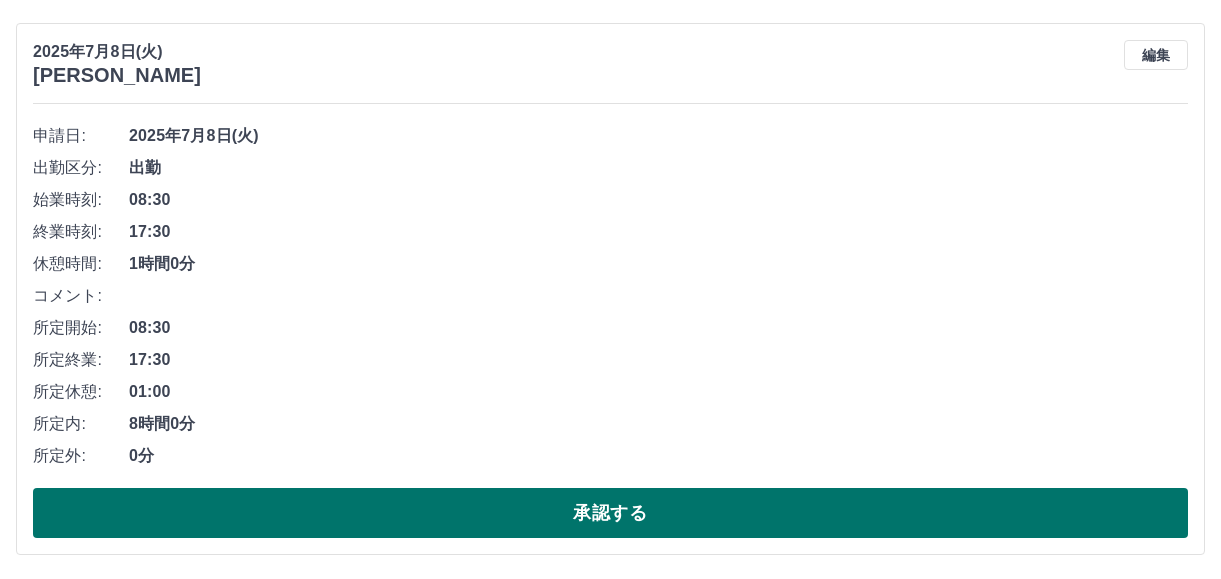 click on "承認する" at bounding box center (610, 513) 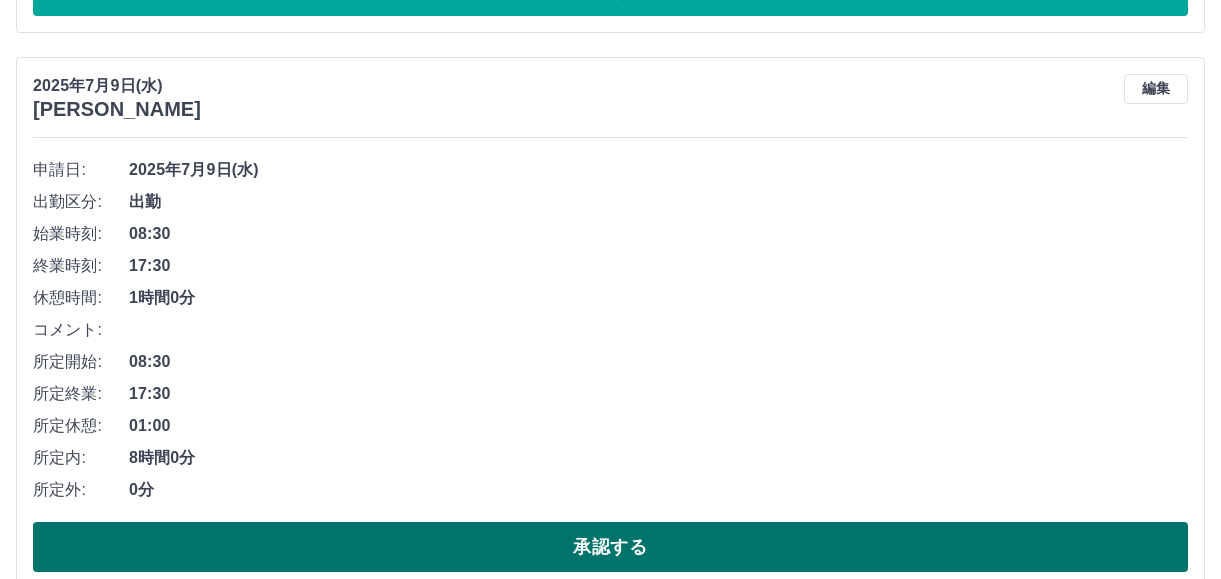 scroll, scrollTop: 6736, scrollLeft: 0, axis: vertical 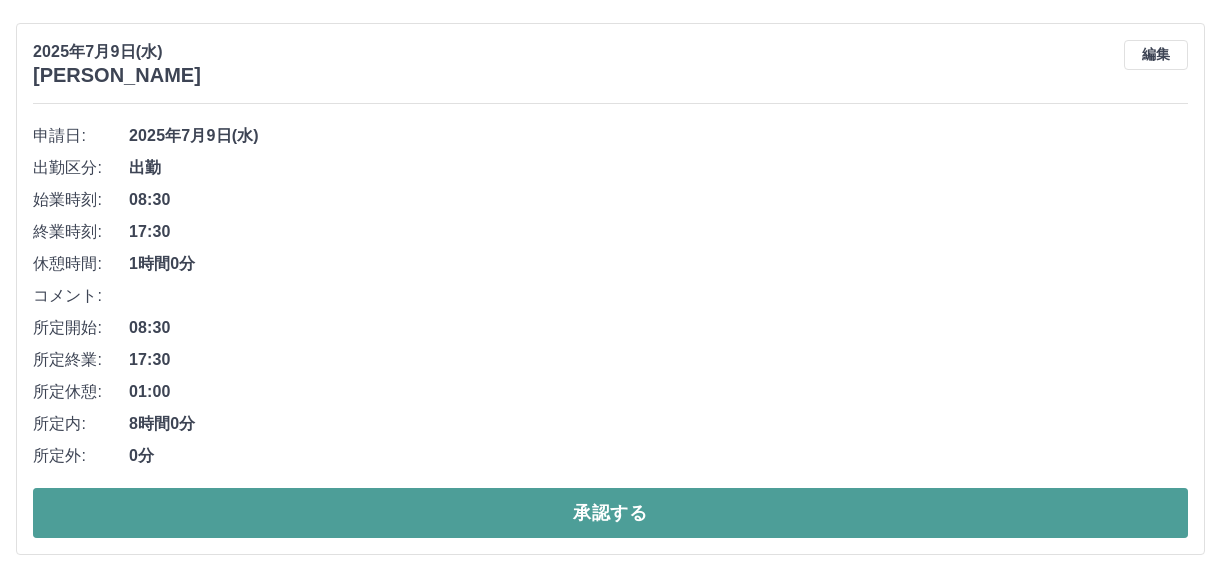 click on "承認する" at bounding box center (610, 513) 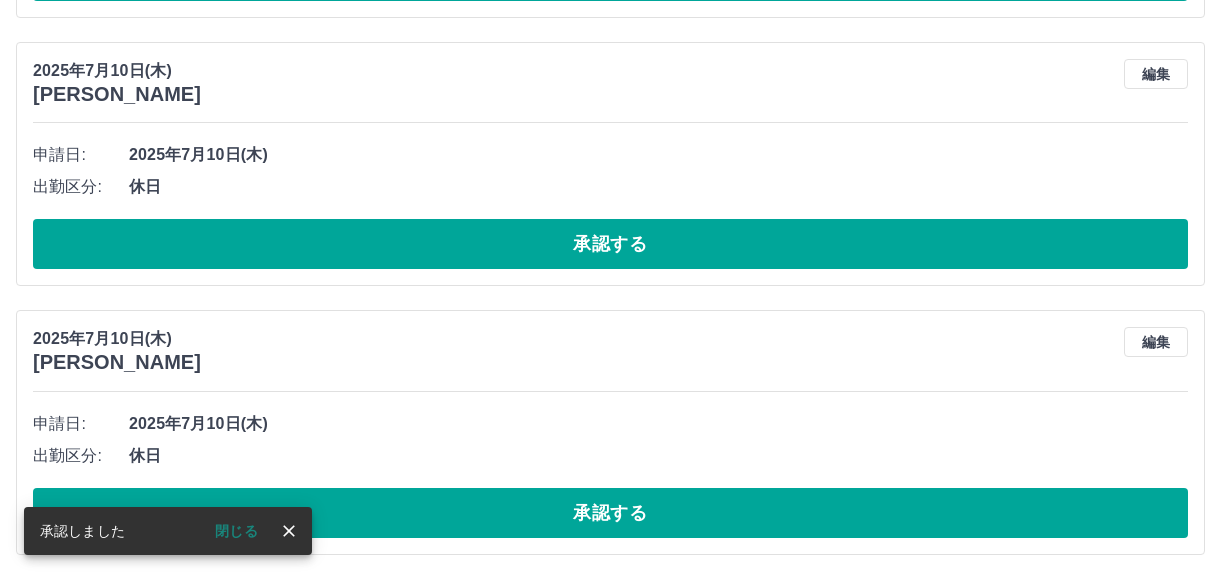 scroll, scrollTop: 6180, scrollLeft: 0, axis: vertical 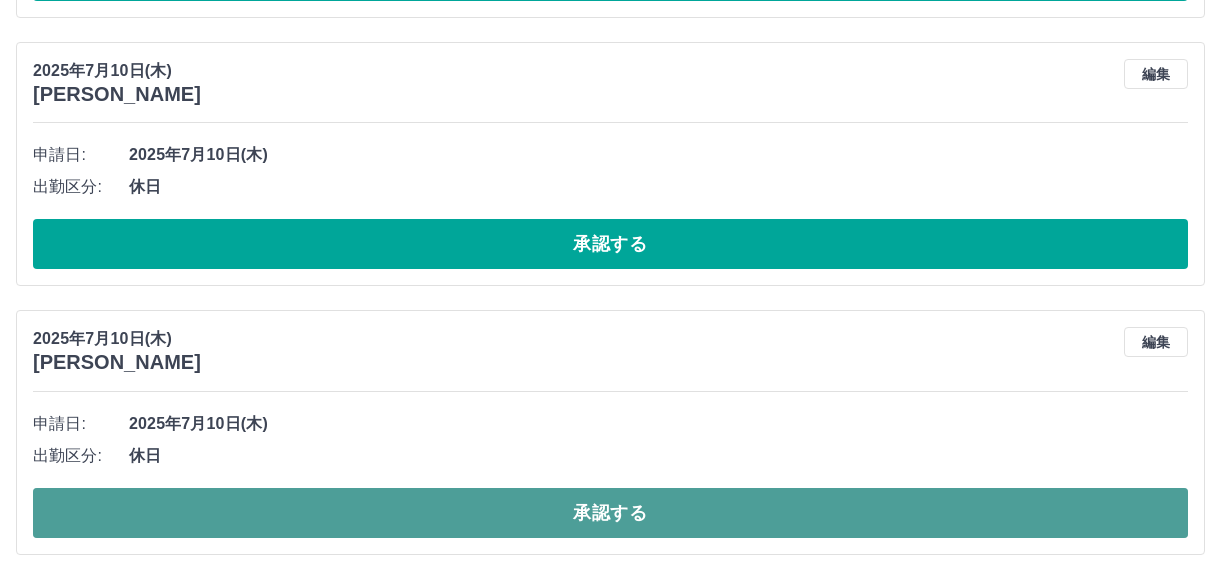click on "承認する" at bounding box center (610, 513) 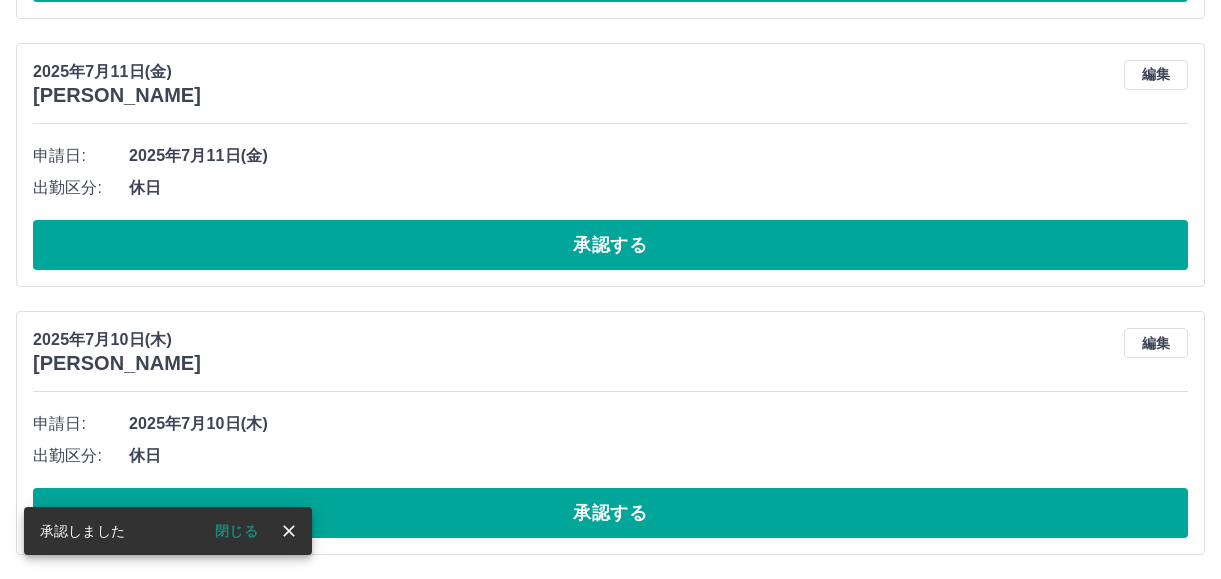 scroll, scrollTop: 5911, scrollLeft: 0, axis: vertical 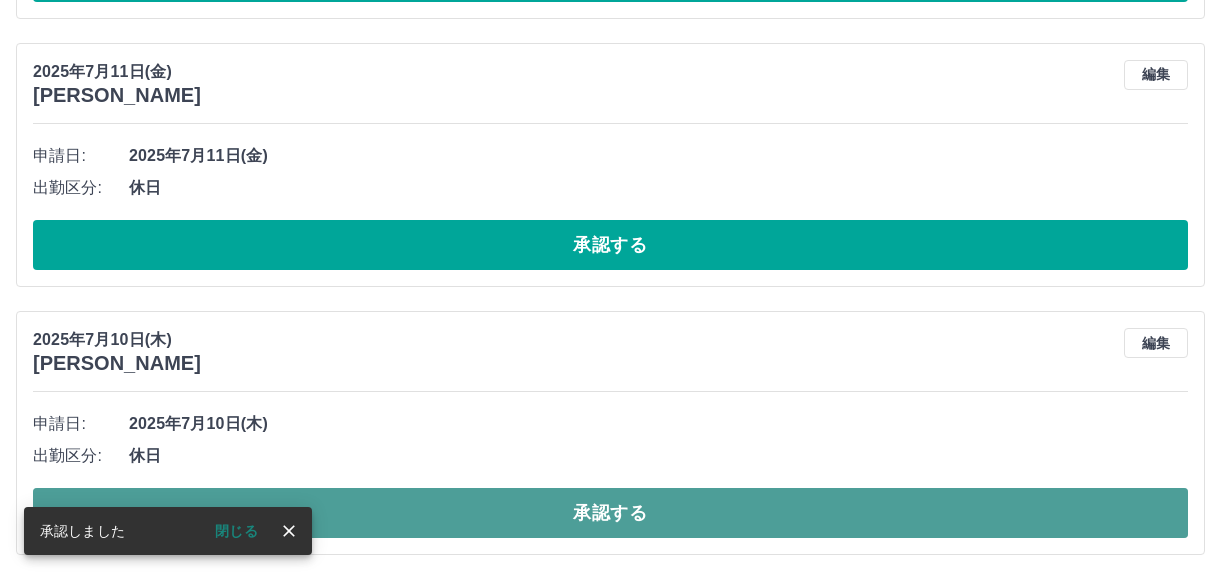 click on "承認する" at bounding box center [610, 513] 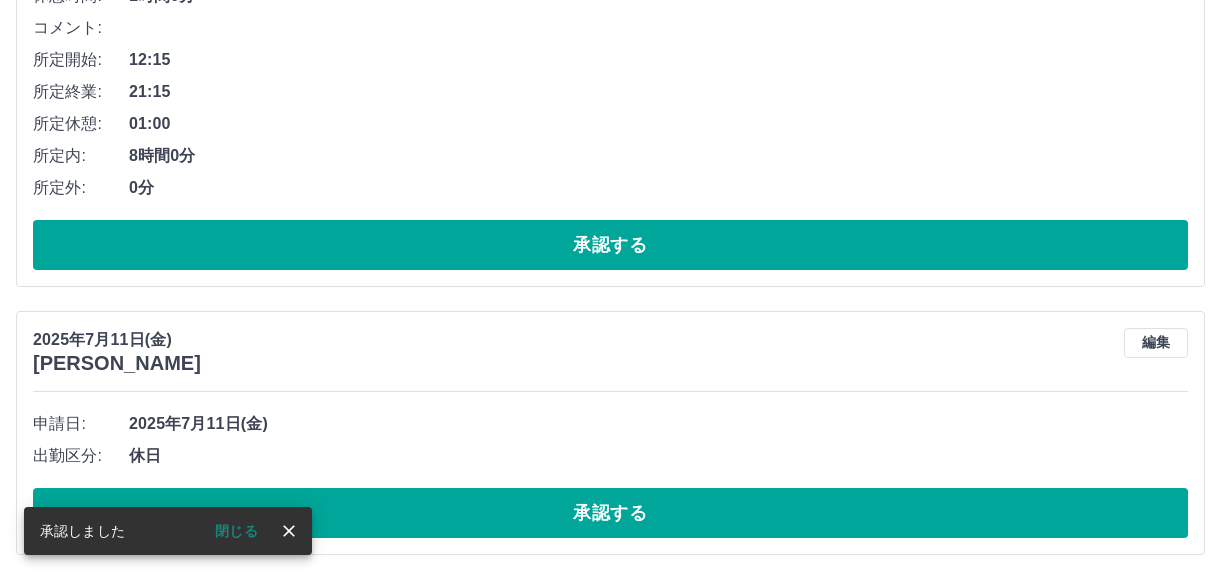 scroll, scrollTop: 5643, scrollLeft: 0, axis: vertical 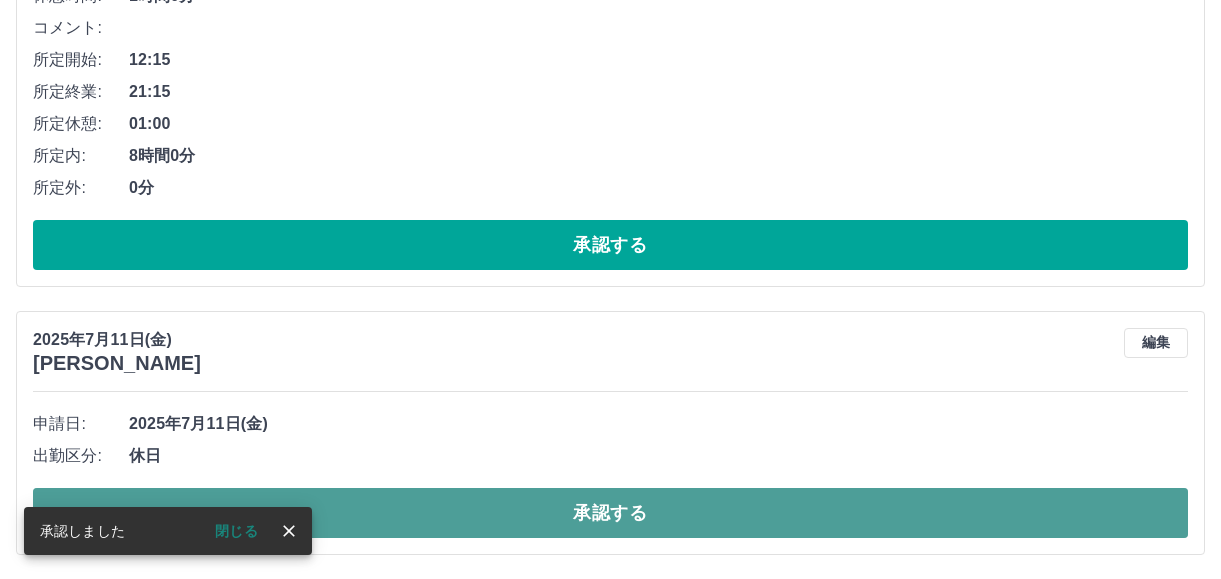 click on "承認する" at bounding box center [610, 513] 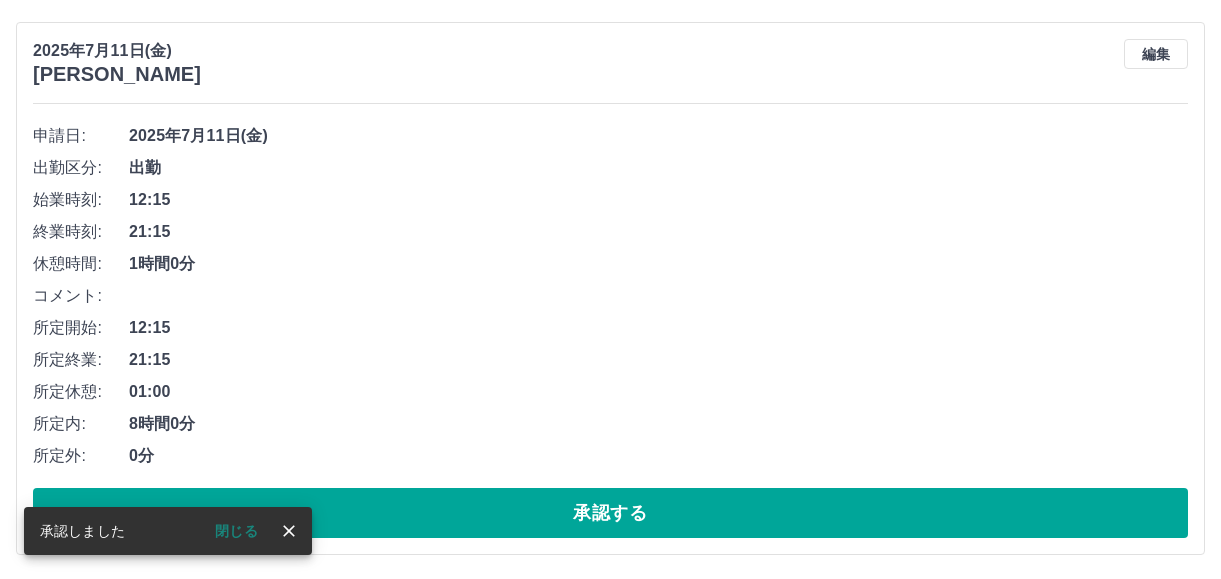 scroll, scrollTop: 5375, scrollLeft: 0, axis: vertical 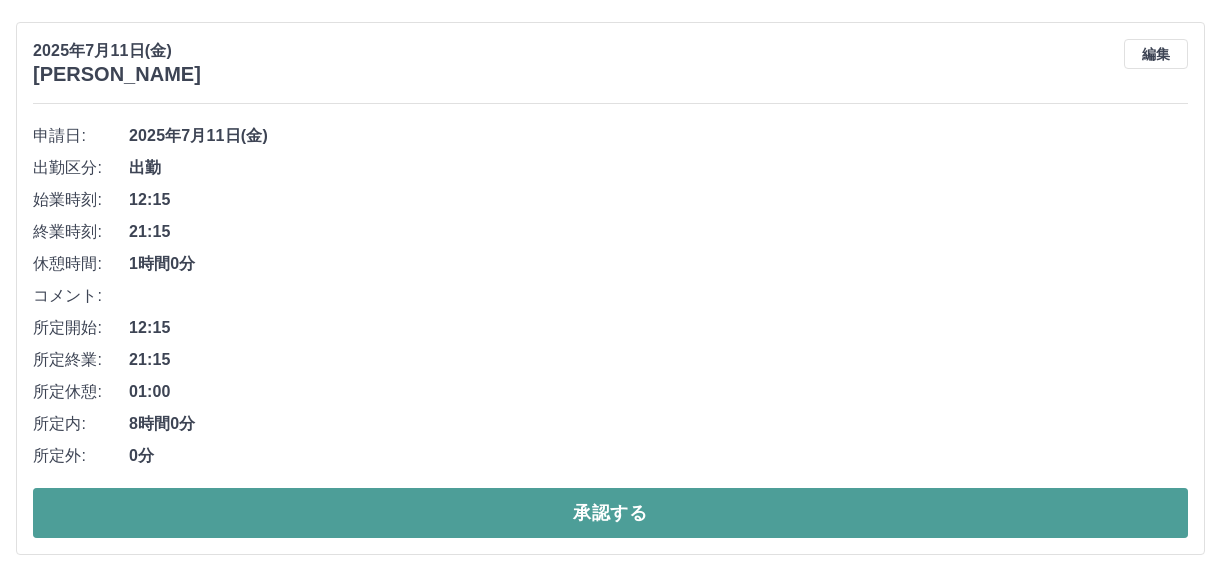 click on "承認する" at bounding box center [610, 513] 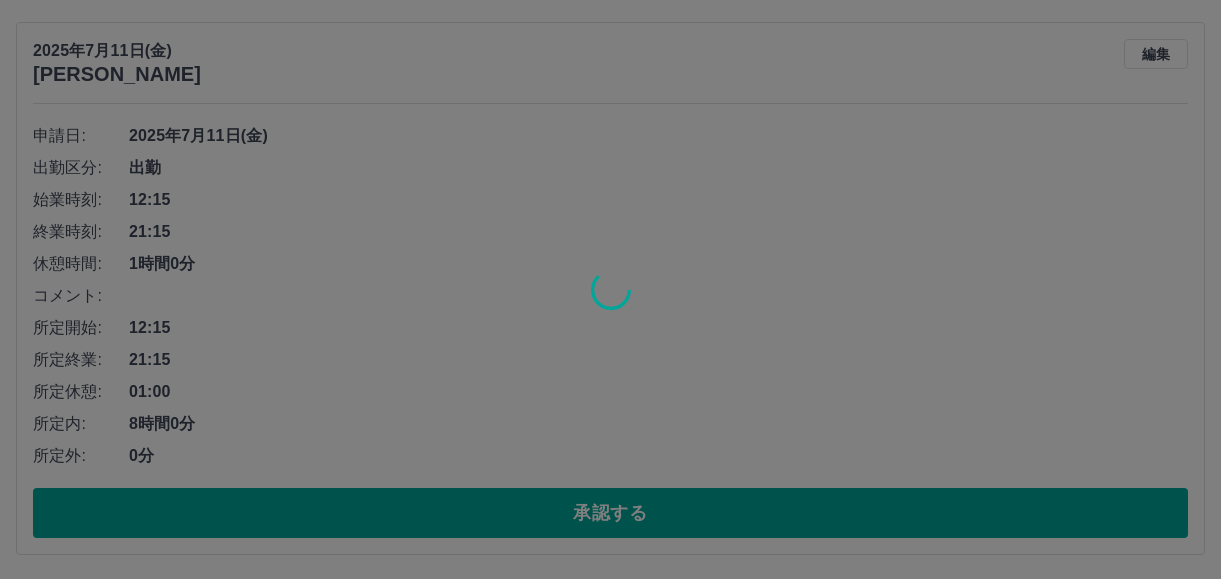 scroll, scrollTop: 4818, scrollLeft: 0, axis: vertical 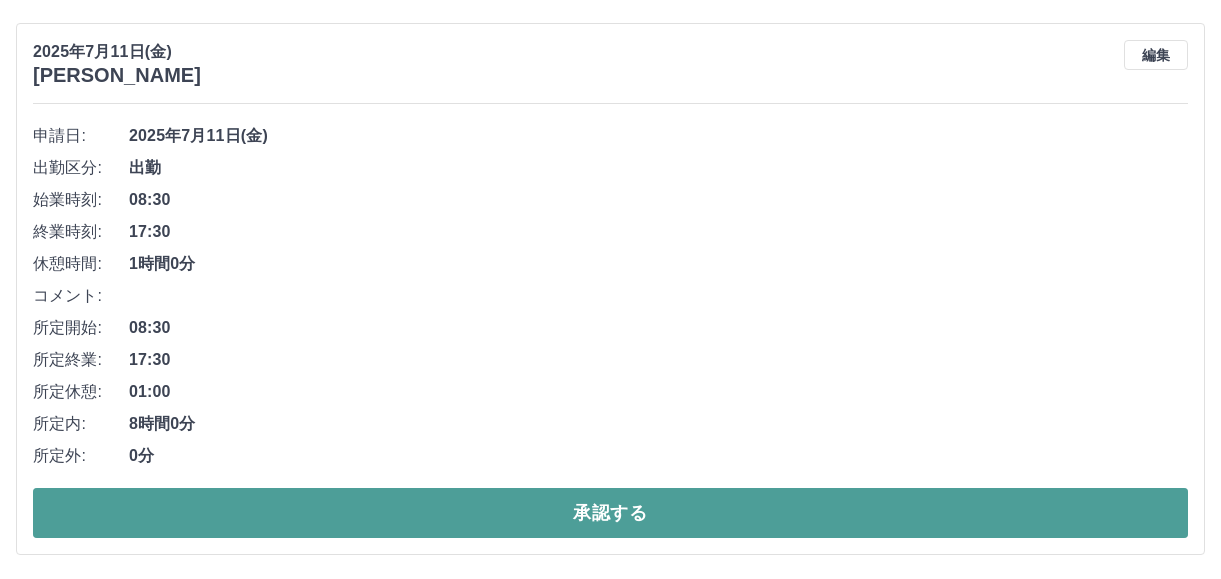 click on "承認する" at bounding box center (610, 513) 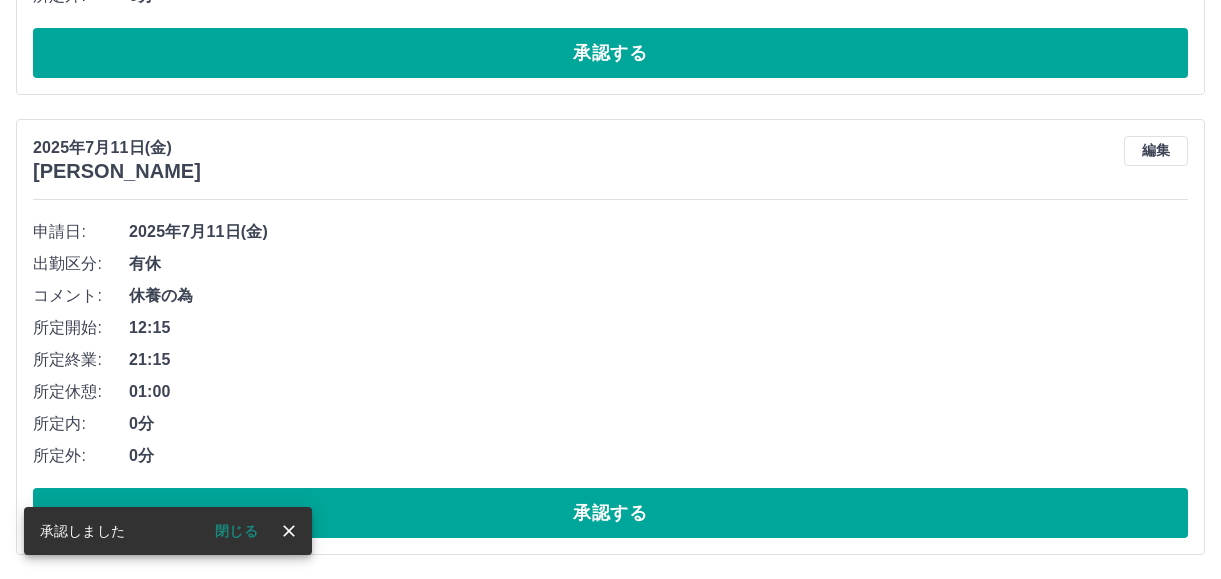 scroll, scrollTop: 4262, scrollLeft: 0, axis: vertical 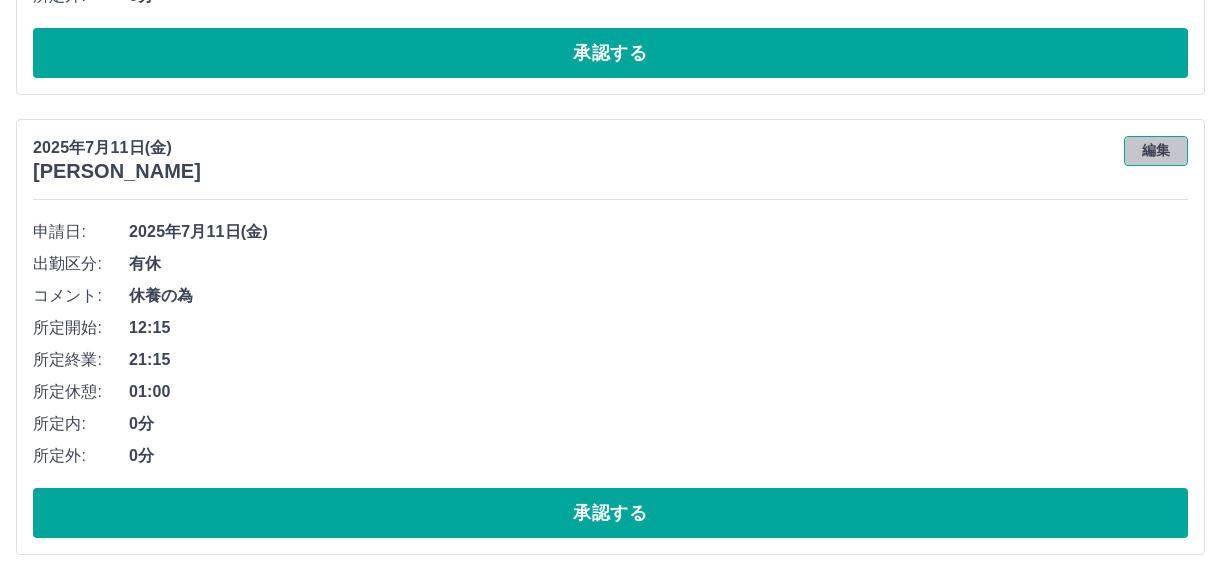 click on "編集" at bounding box center (1156, 151) 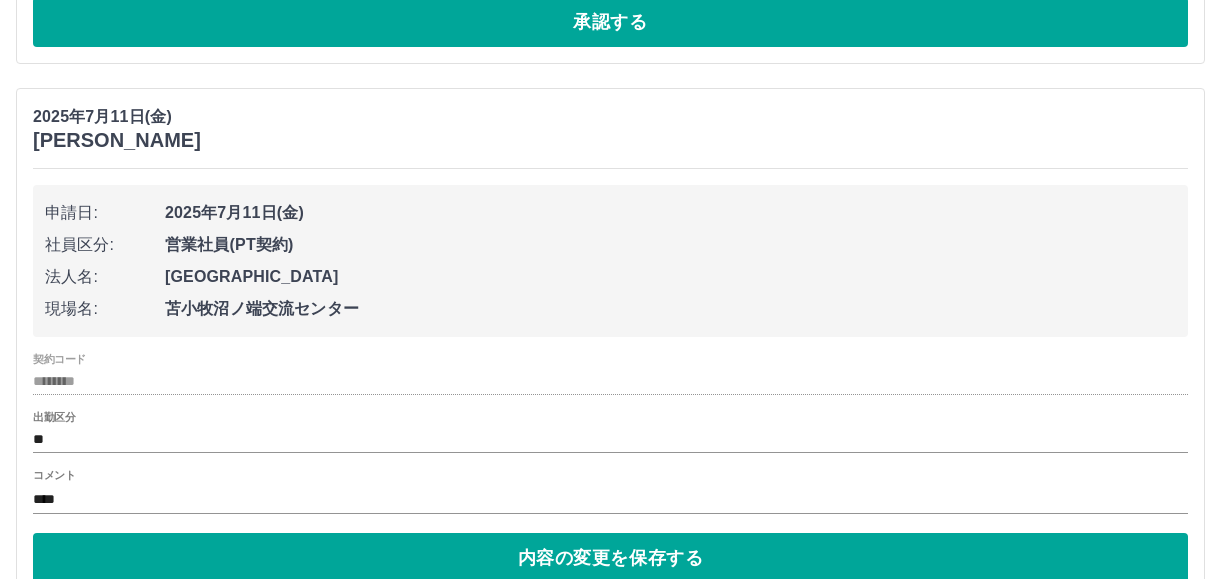 scroll, scrollTop: 4404, scrollLeft: 0, axis: vertical 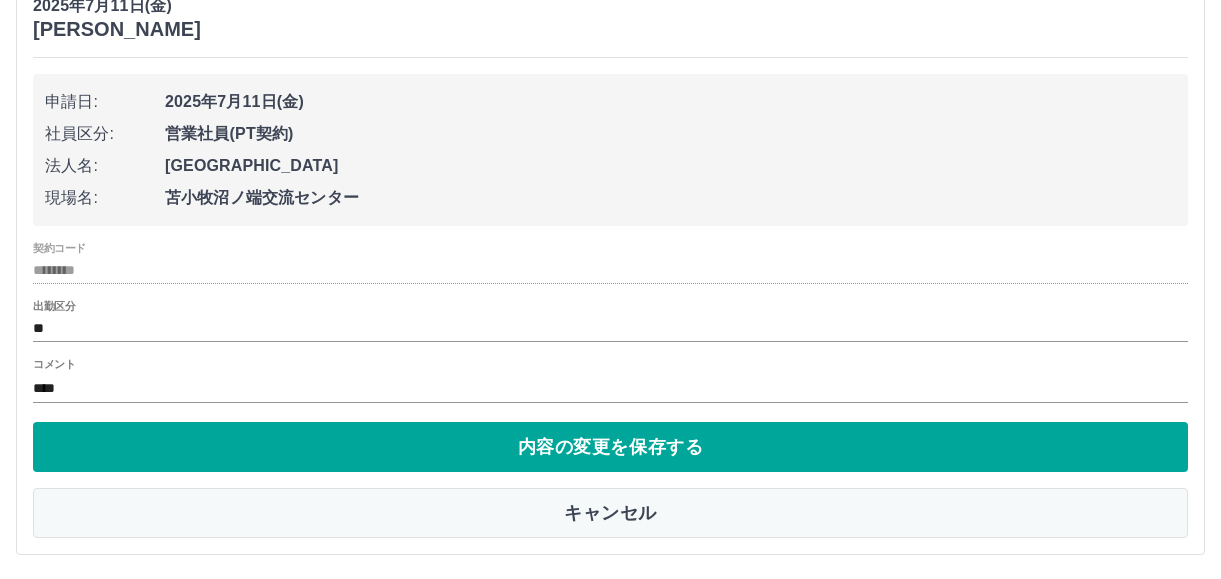 click on "キャンセル" at bounding box center (610, 513) 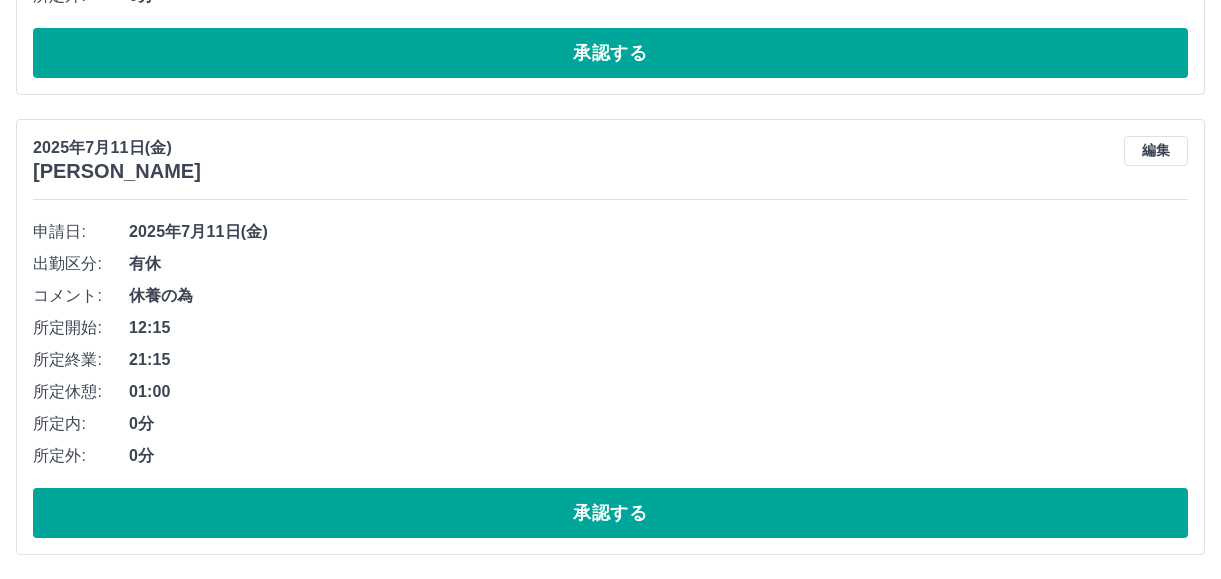 scroll, scrollTop: 4262, scrollLeft: 0, axis: vertical 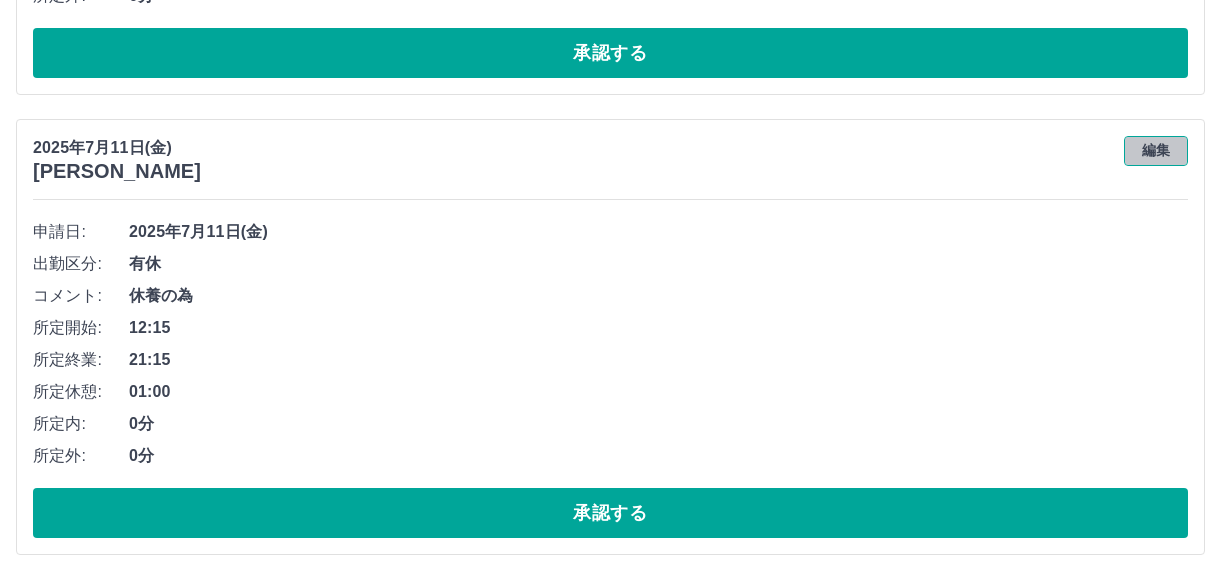 click on "編集" at bounding box center (1156, 151) 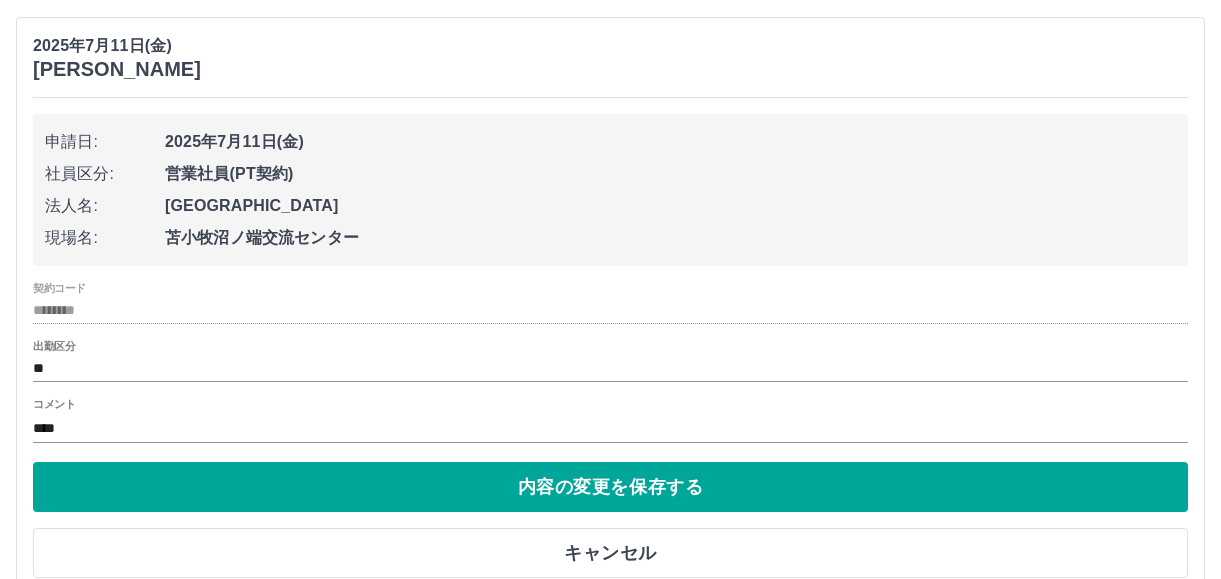 scroll, scrollTop: 4404, scrollLeft: 0, axis: vertical 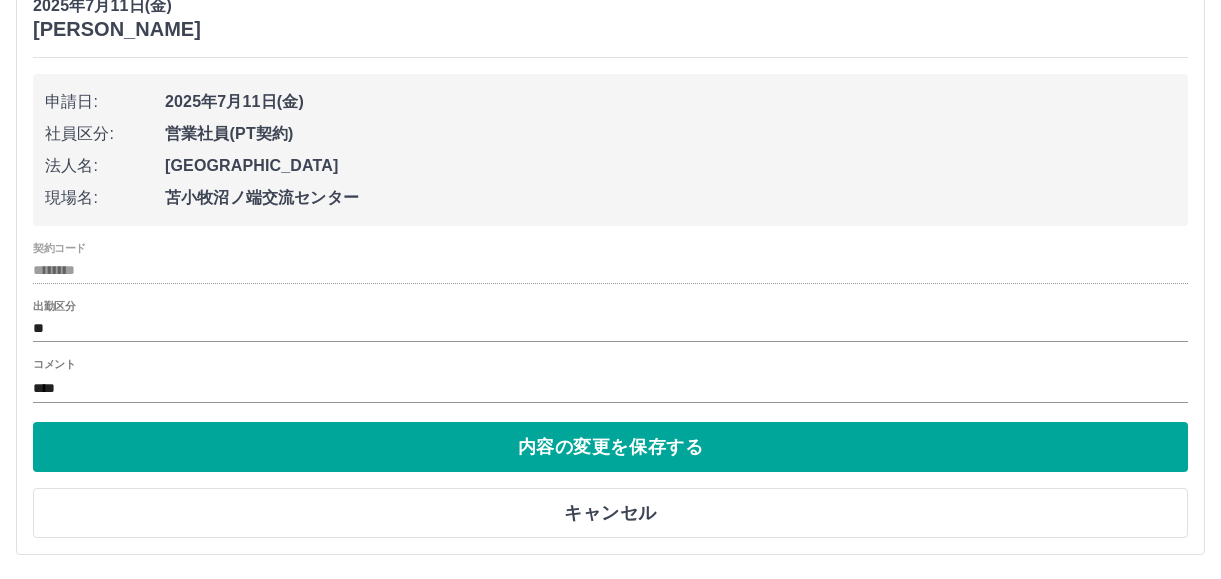 click on "********" at bounding box center [610, 270] 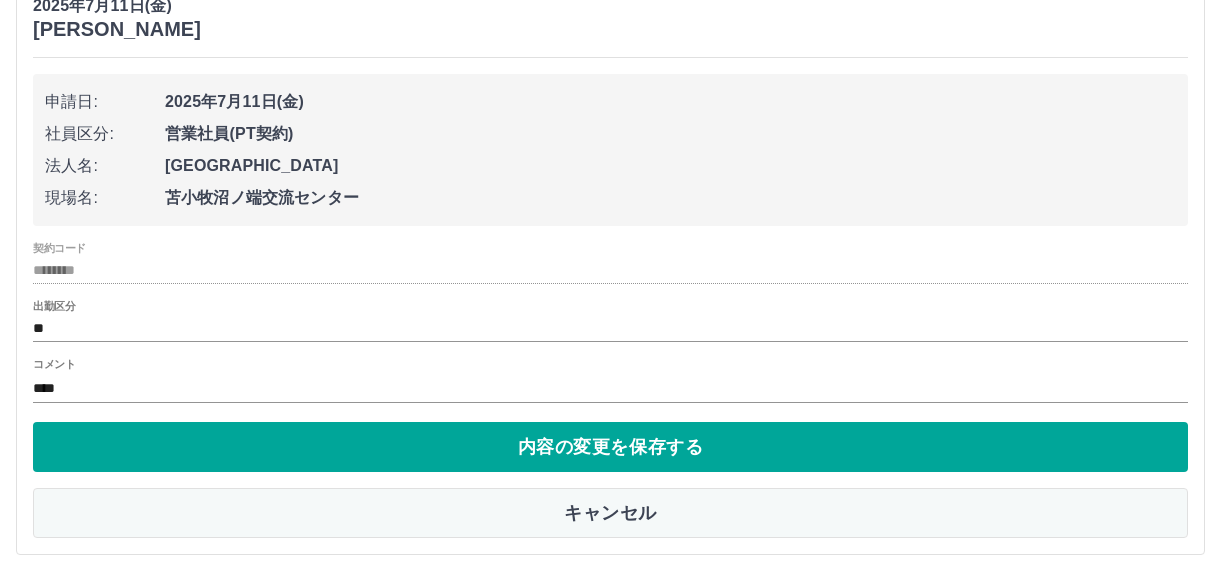 click on "キャンセル" at bounding box center (610, 513) 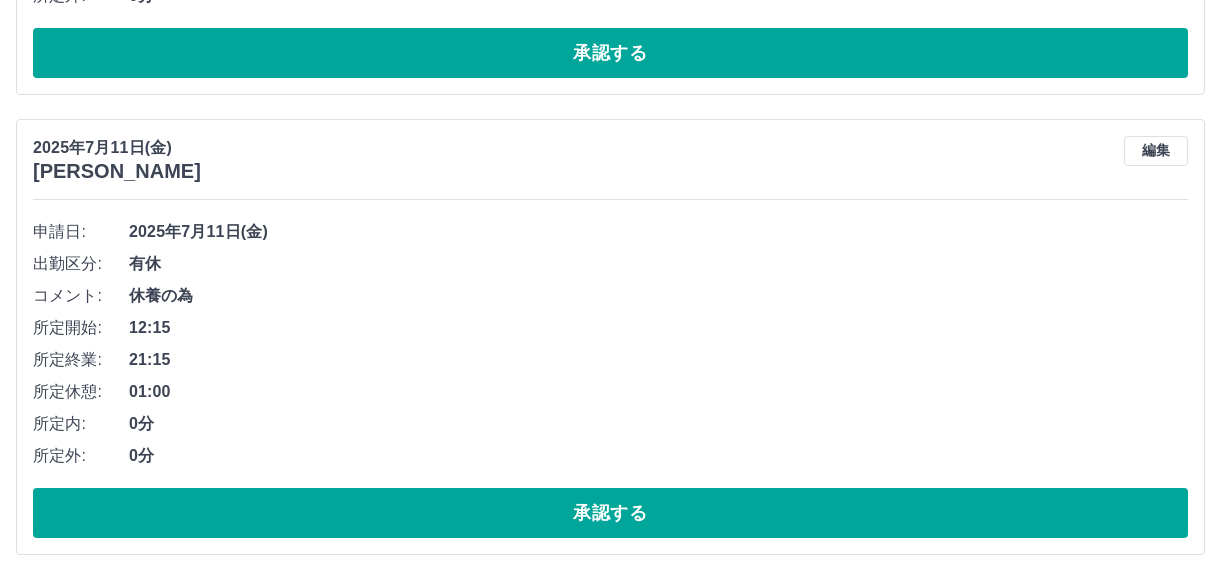 scroll, scrollTop: 4262, scrollLeft: 0, axis: vertical 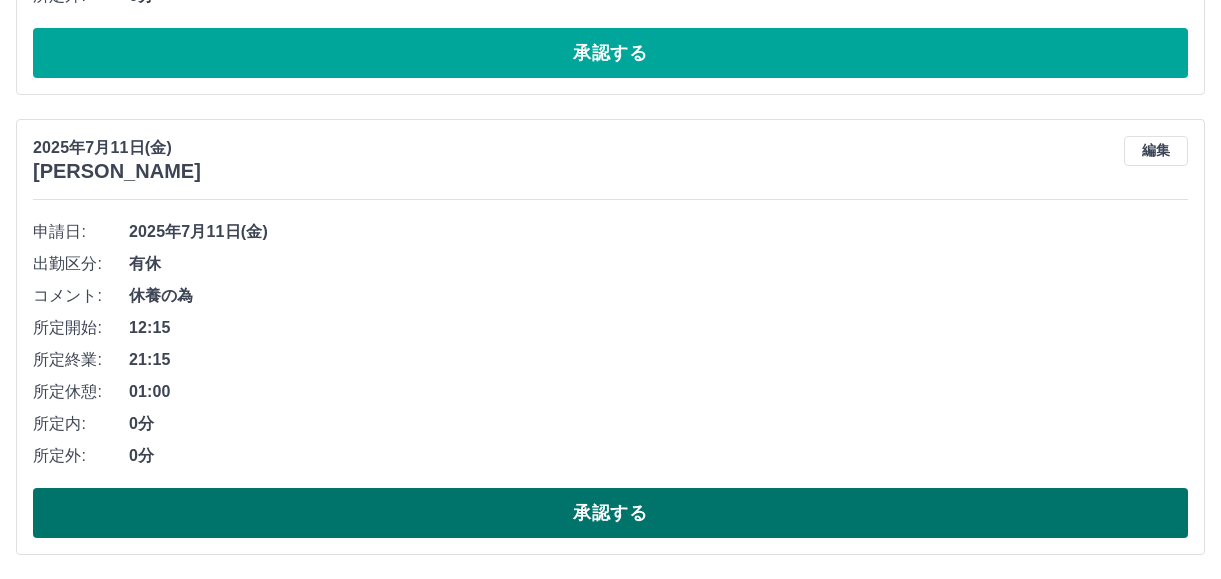 click on "承認する" at bounding box center (610, 513) 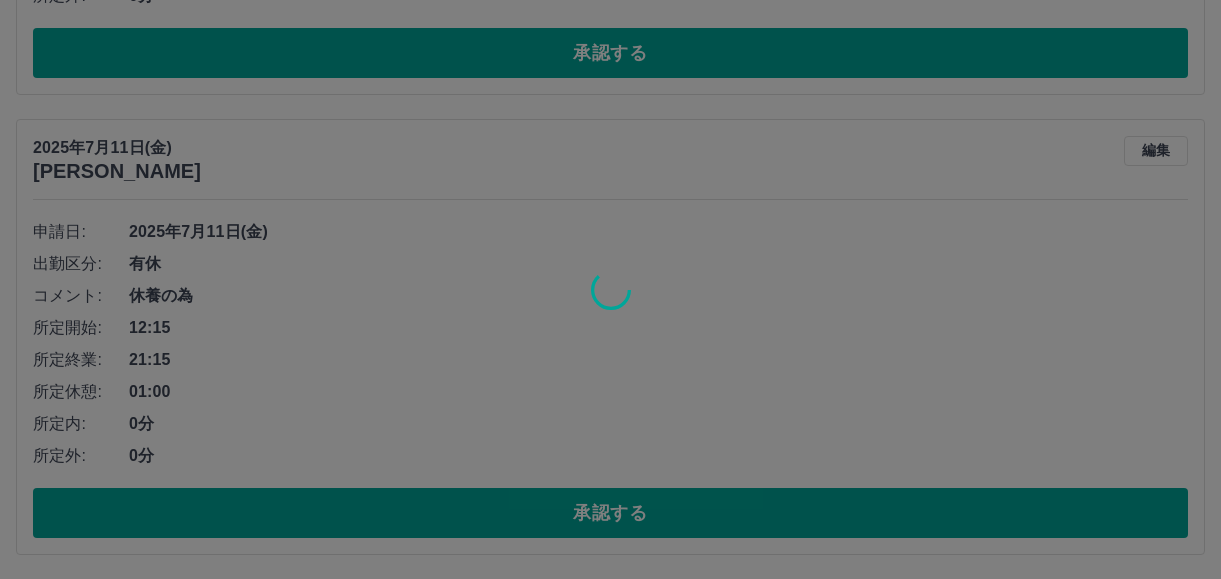 scroll, scrollTop: 3802, scrollLeft: 0, axis: vertical 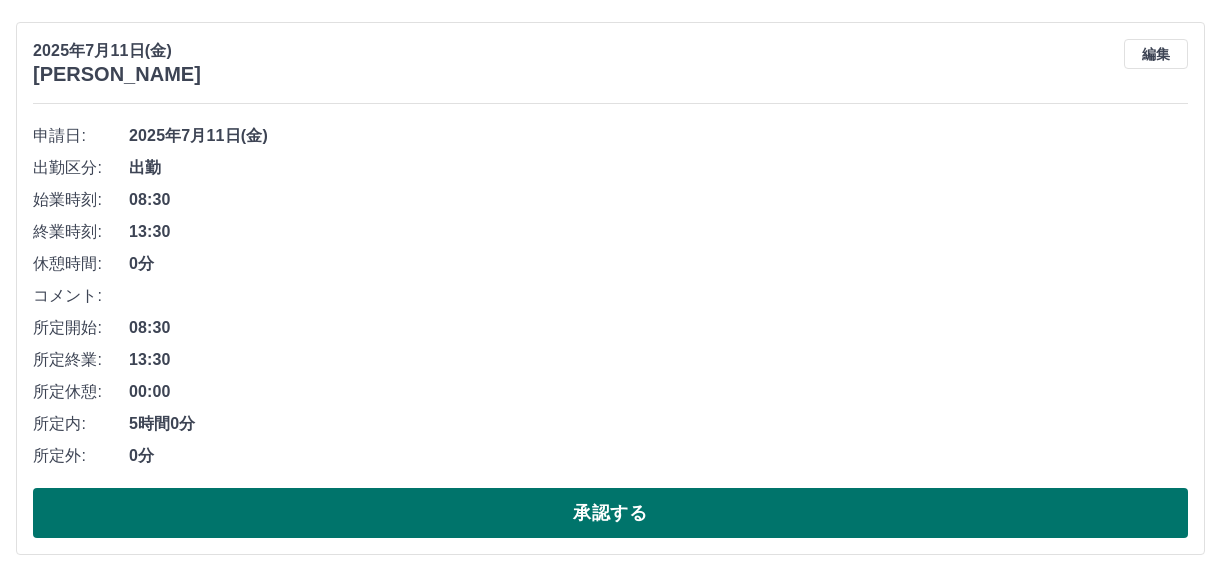 click on "承認する" at bounding box center (610, 513) 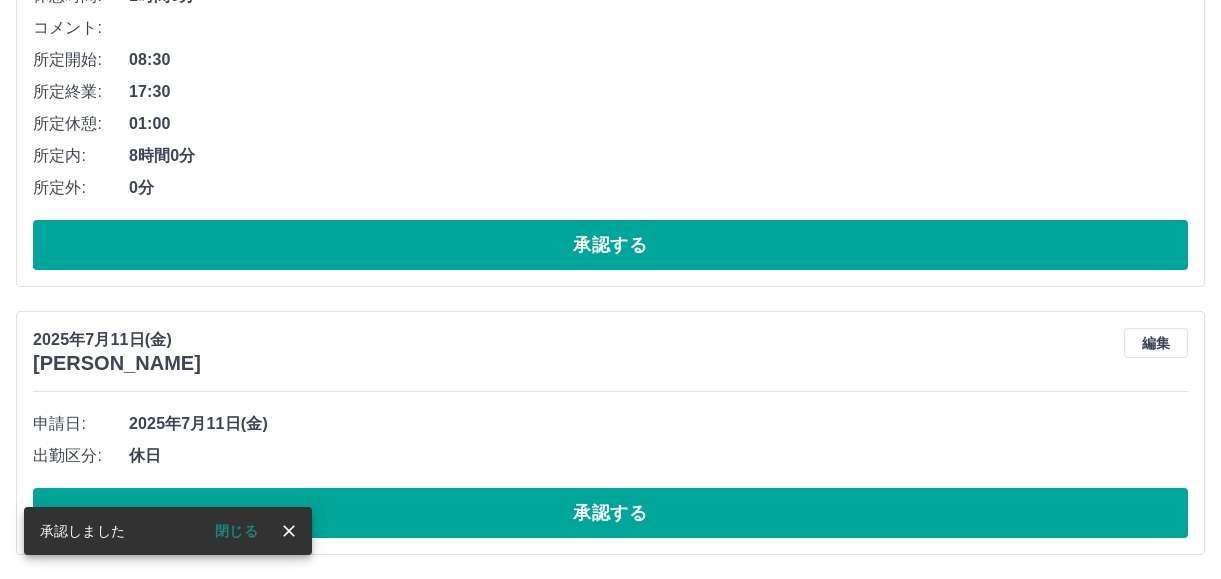 scroll, scrollTop: 3245, scrollLeft: 0, axis: vertical 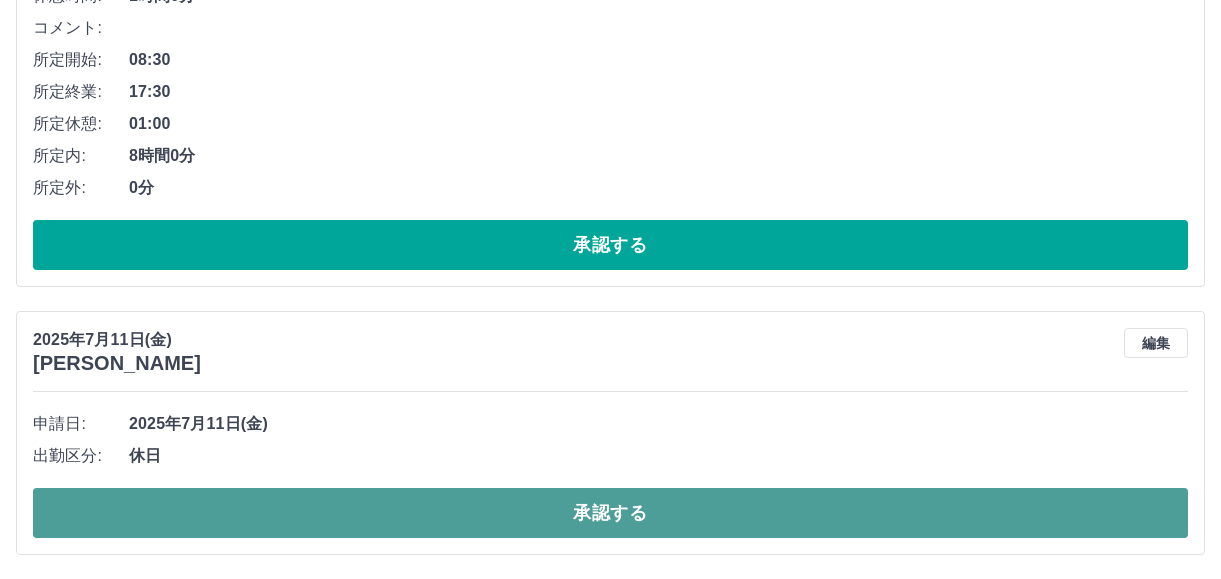 click on "承認する" at bounding box center [610, 513] 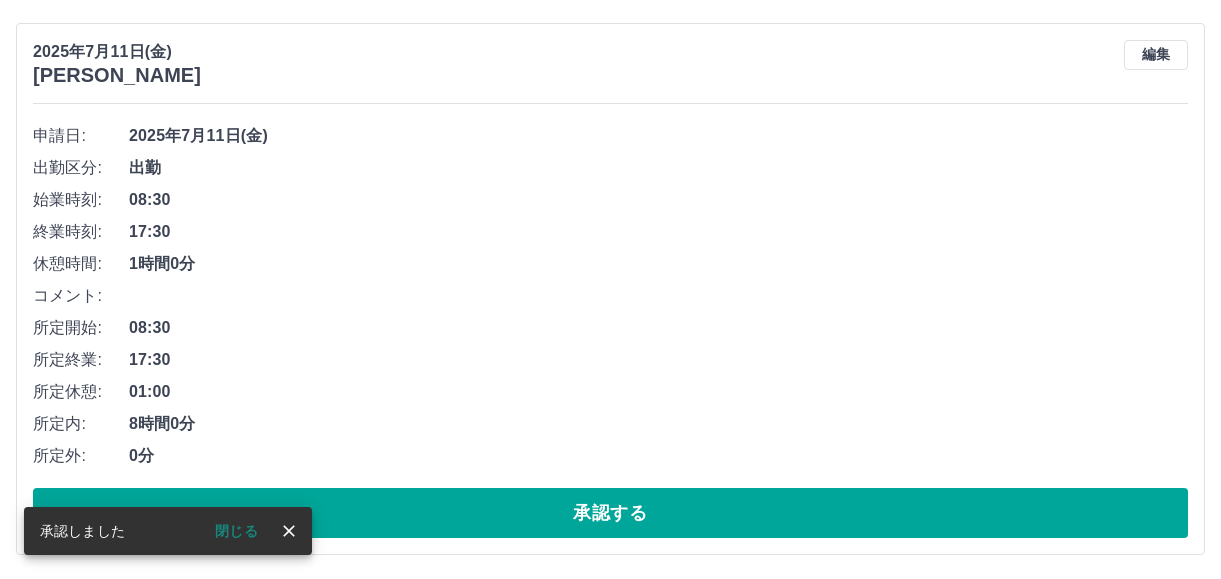 scroll, scrollTop: 2977, scrollLeft: 0, axis: vertical 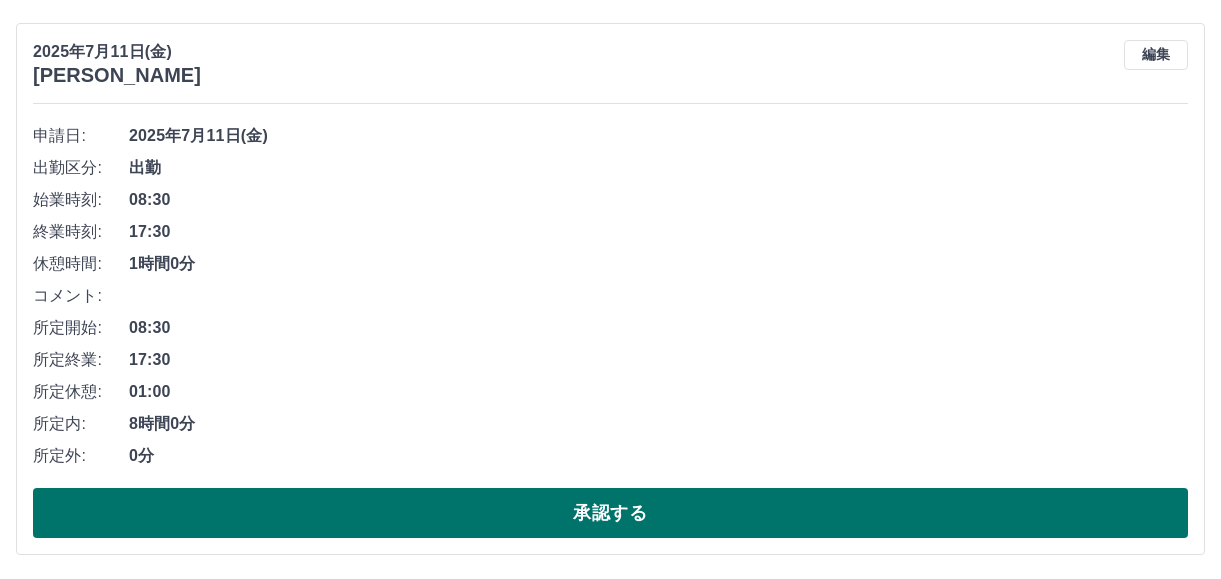 click on "承認する" at bounding box center (610, 513) 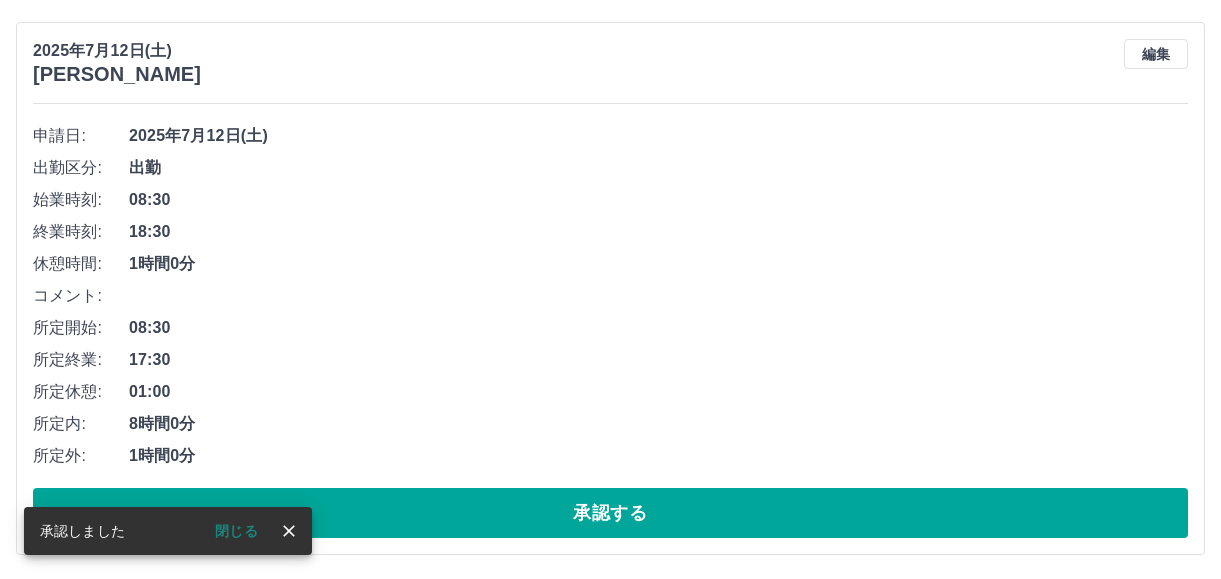 scroll, scrollTop: 2421, scrollLeft: 0, axis: vertical 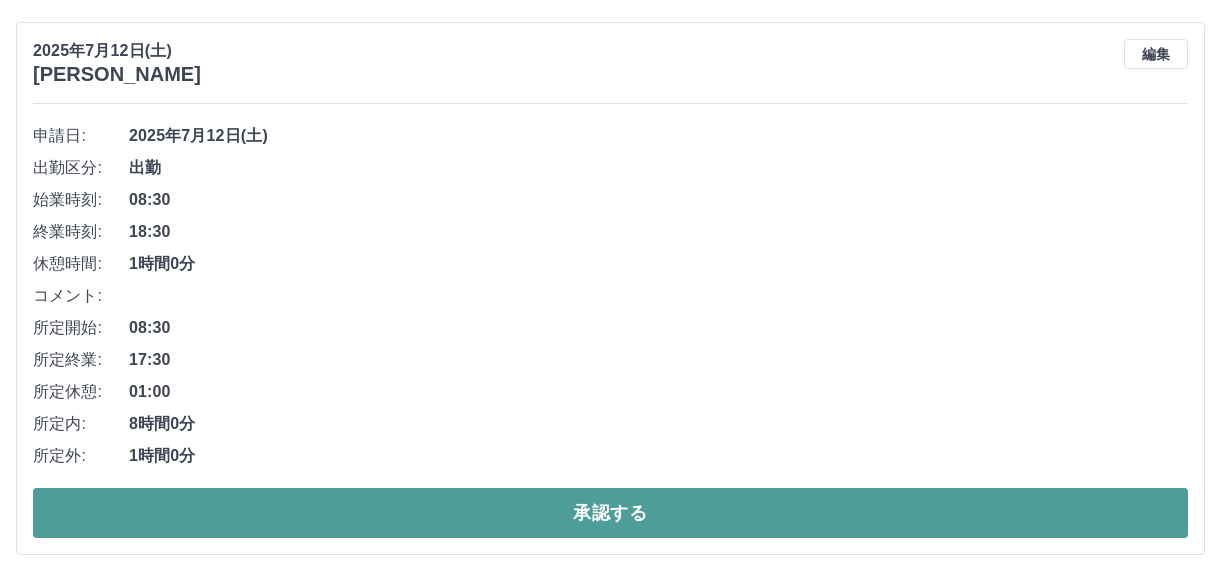 click on "承認する" at bounding box center [610, 513] 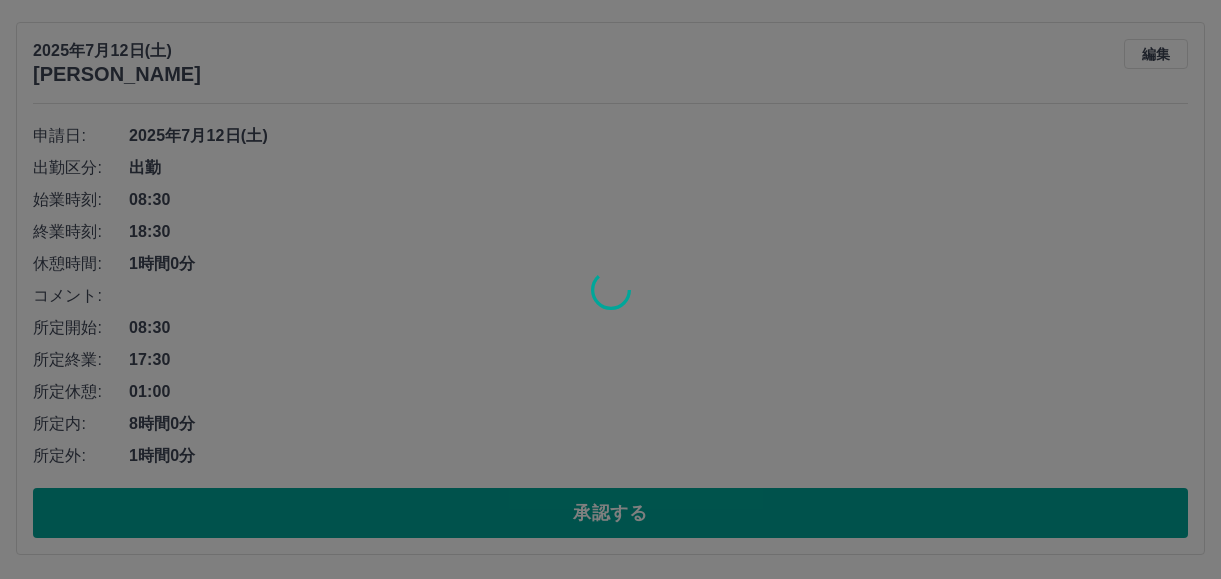 scroll, scrollTop: 1864, scrollLeft: 0, axis: vertical 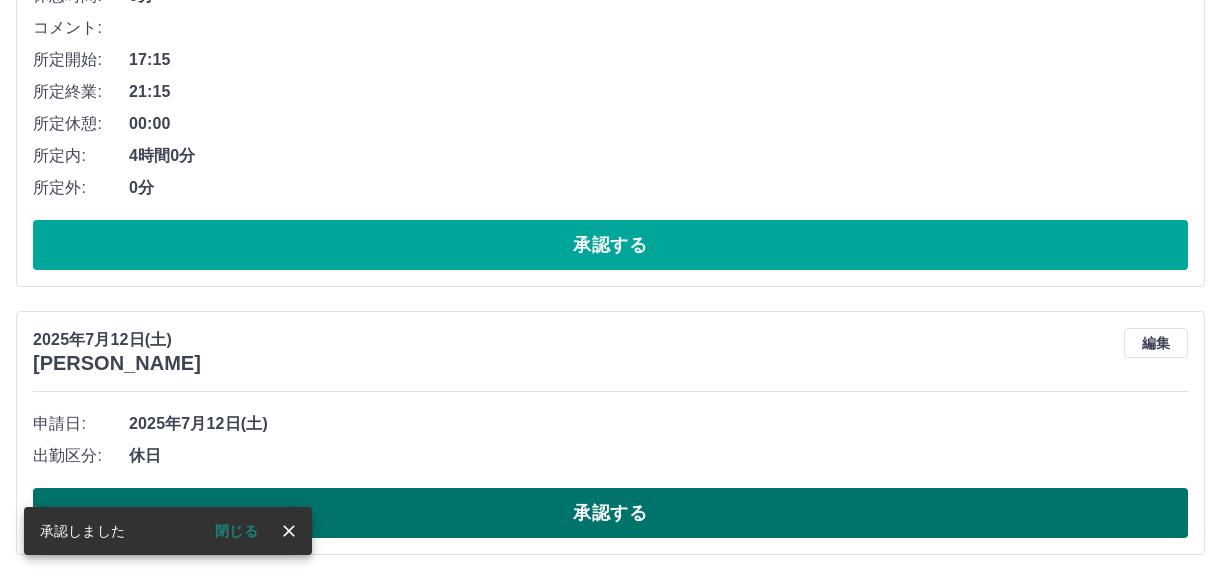 click on "承認する" at bounding box center (610, 513) 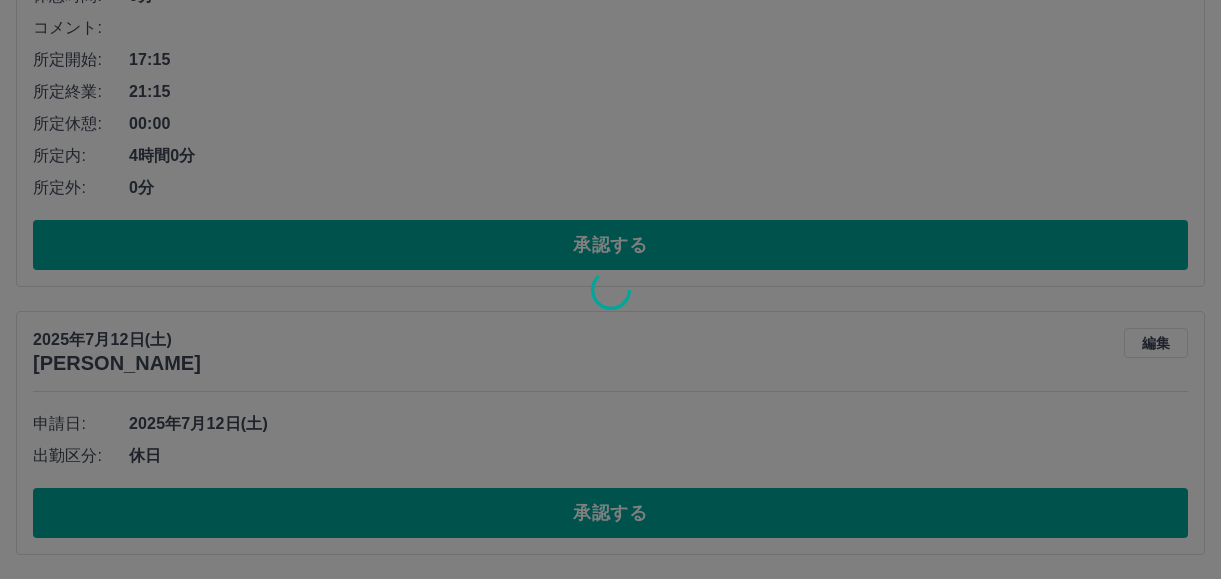 scroll, scrollTop: 1596, scrollLeft: 0, axis: vertical 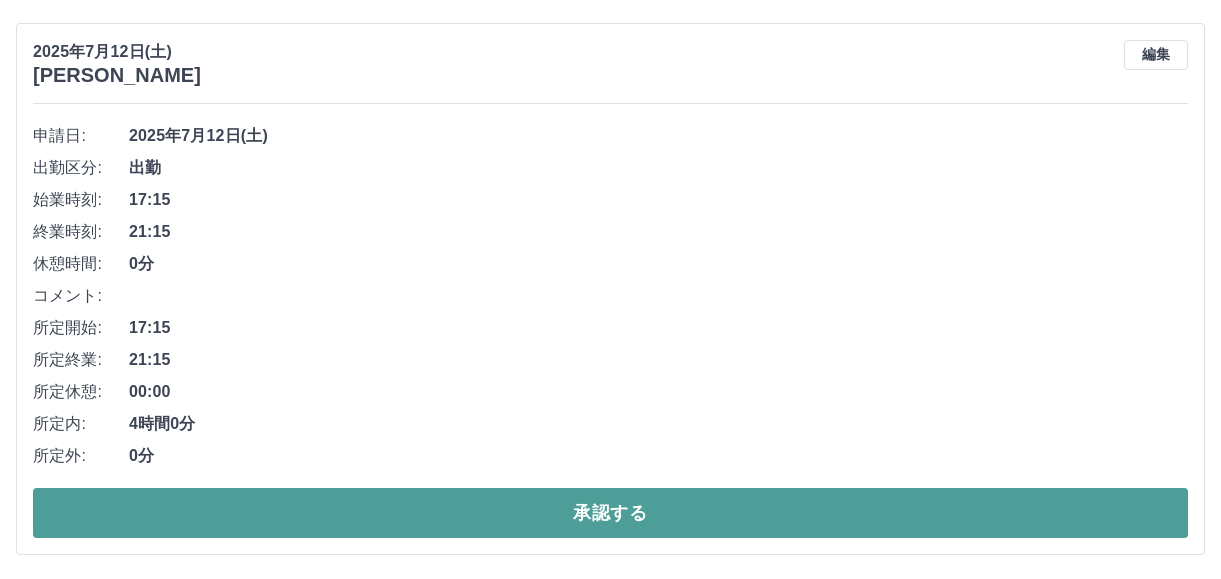 click on "承認する" at bounding box center [610, 513] 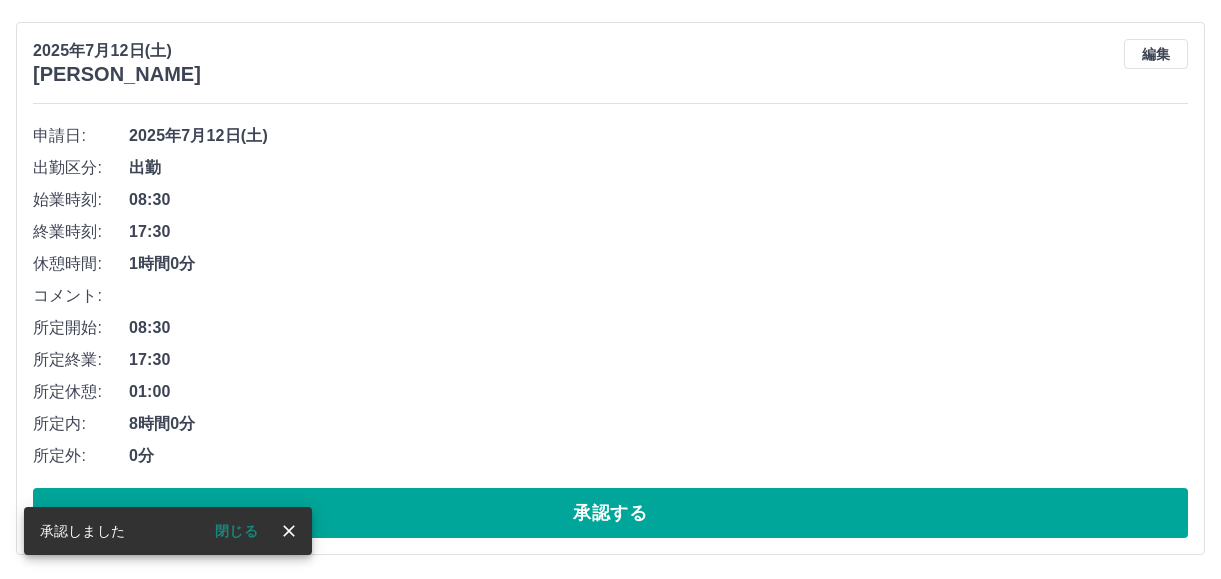 scroll, scrollTop: 1040, scrollLeft: 0, axis: vertical 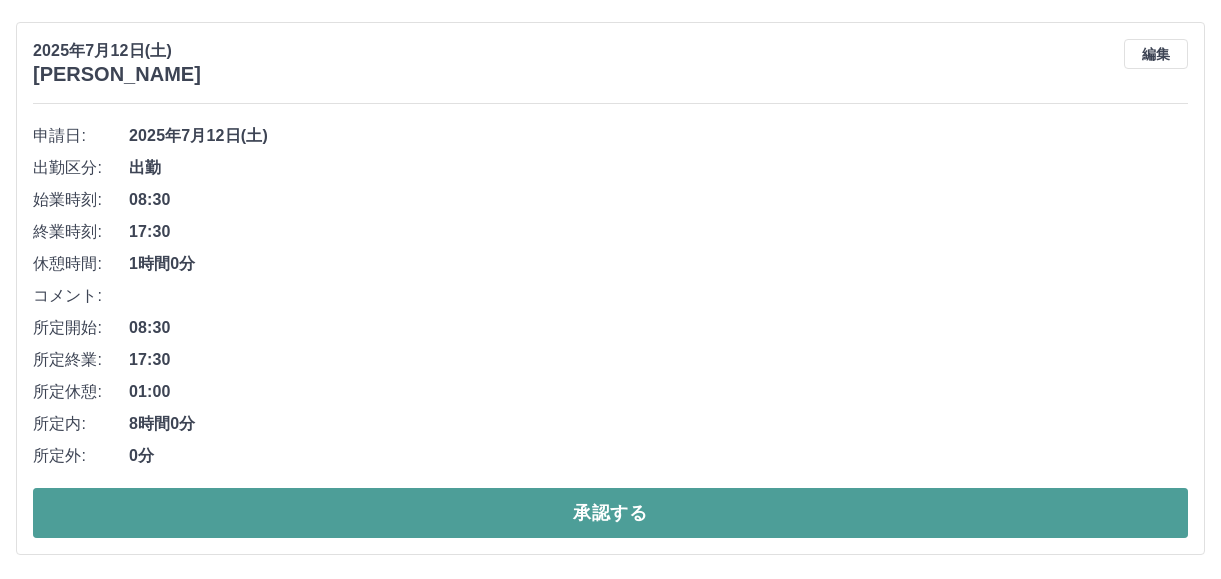 click on "承認する" at bounding box center [610, 513] 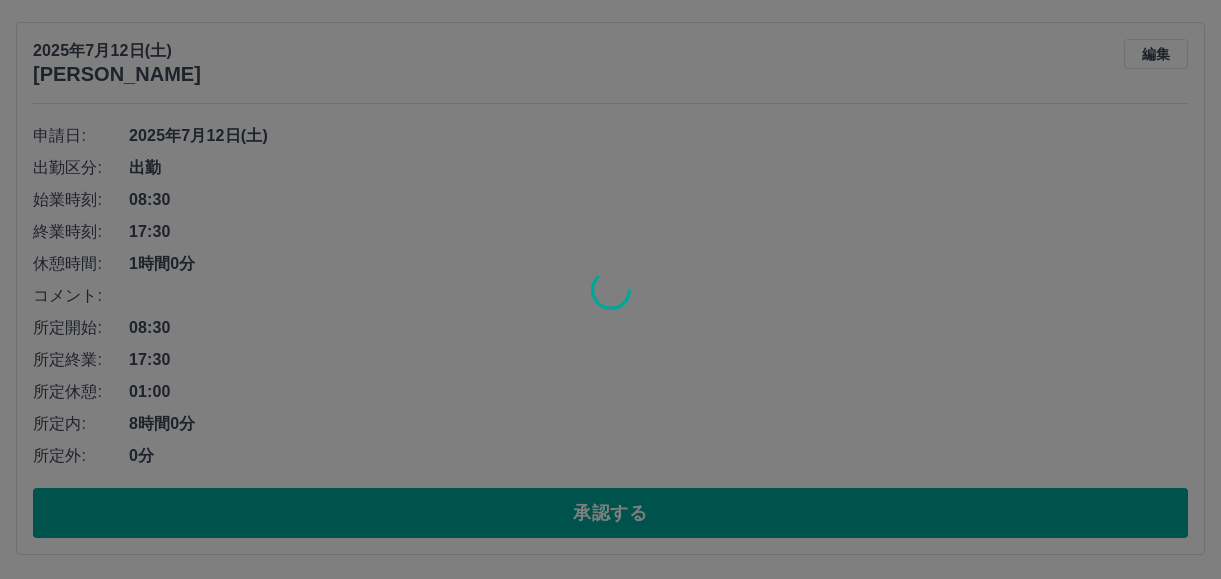 scroll, scrollTop: 483, scrollLeft: 0, axis: vertical 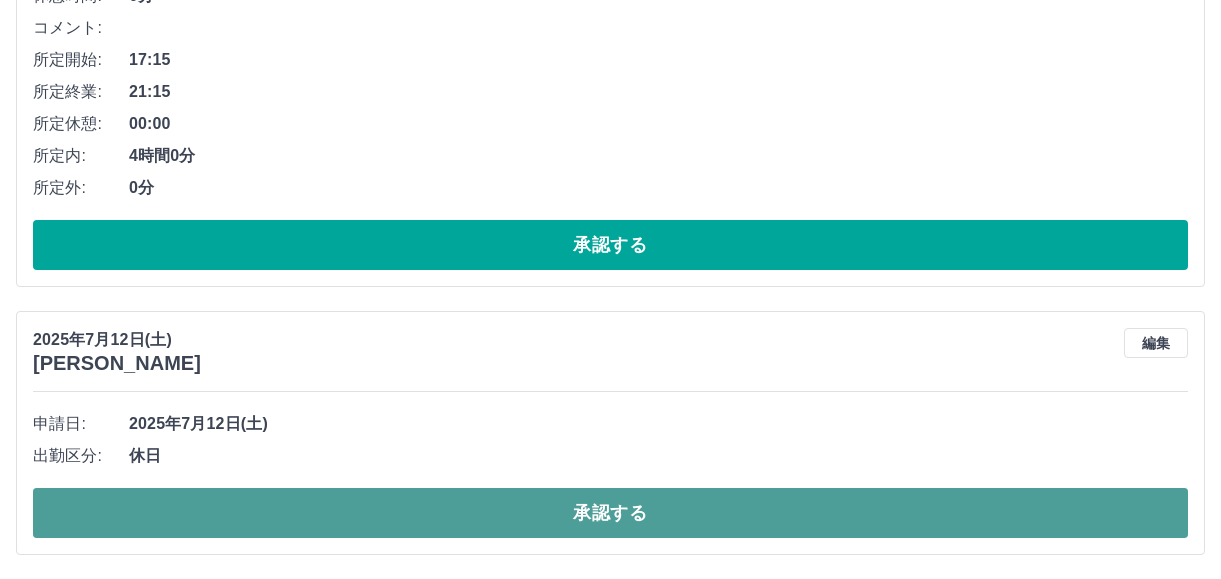 click on "承認する" at bounding box center (610, 513) 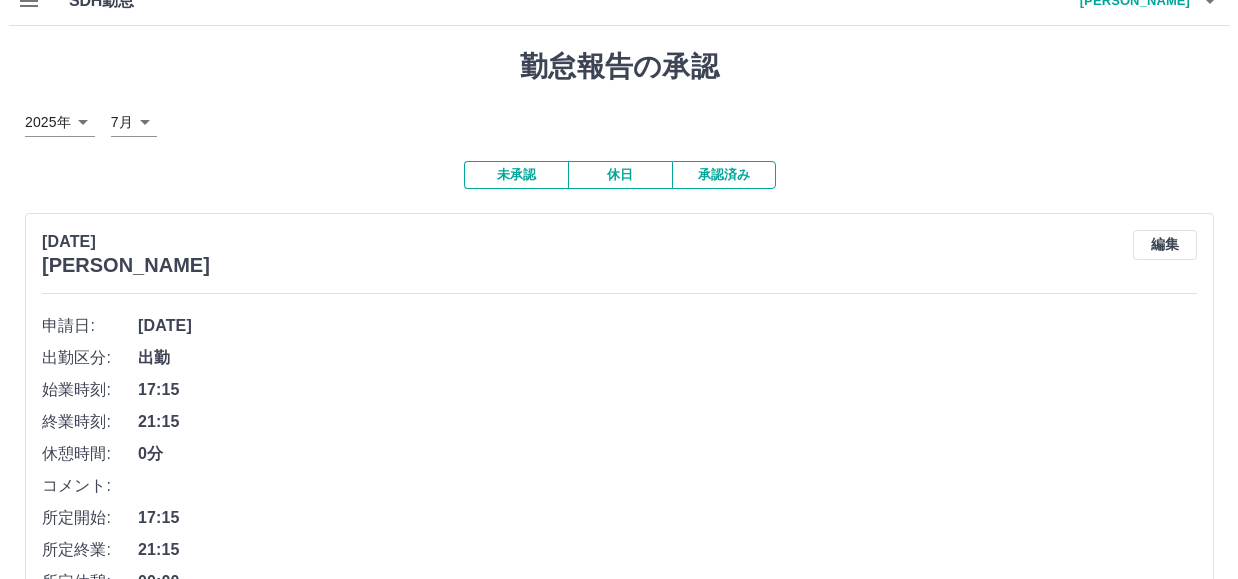 scroll, scrollTop: 15, scrollLeft: 0, axis: vertical 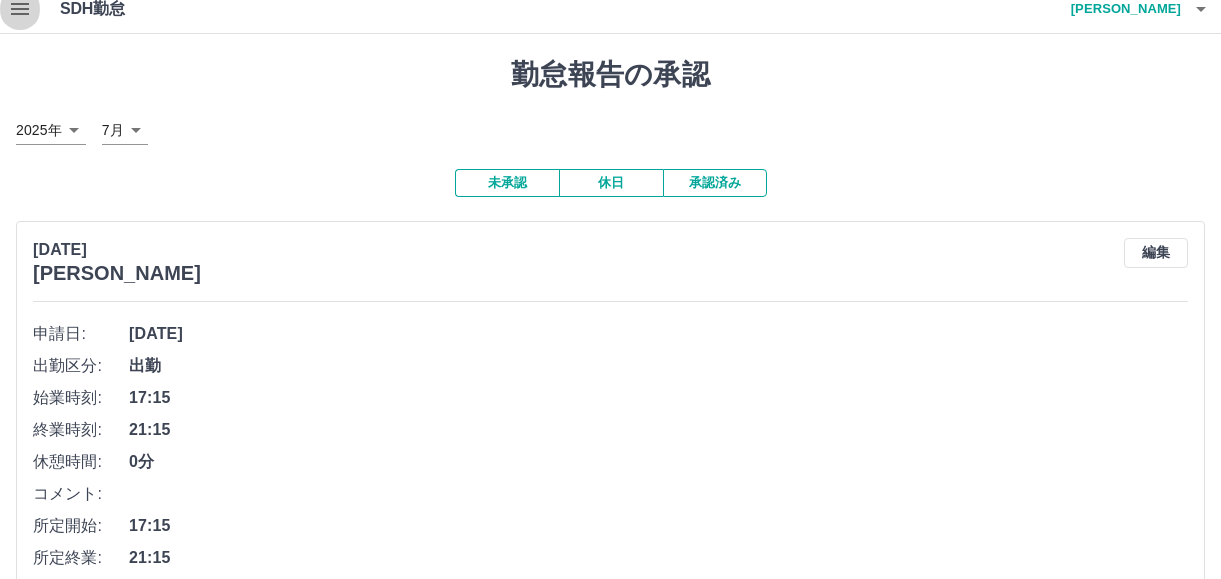 click 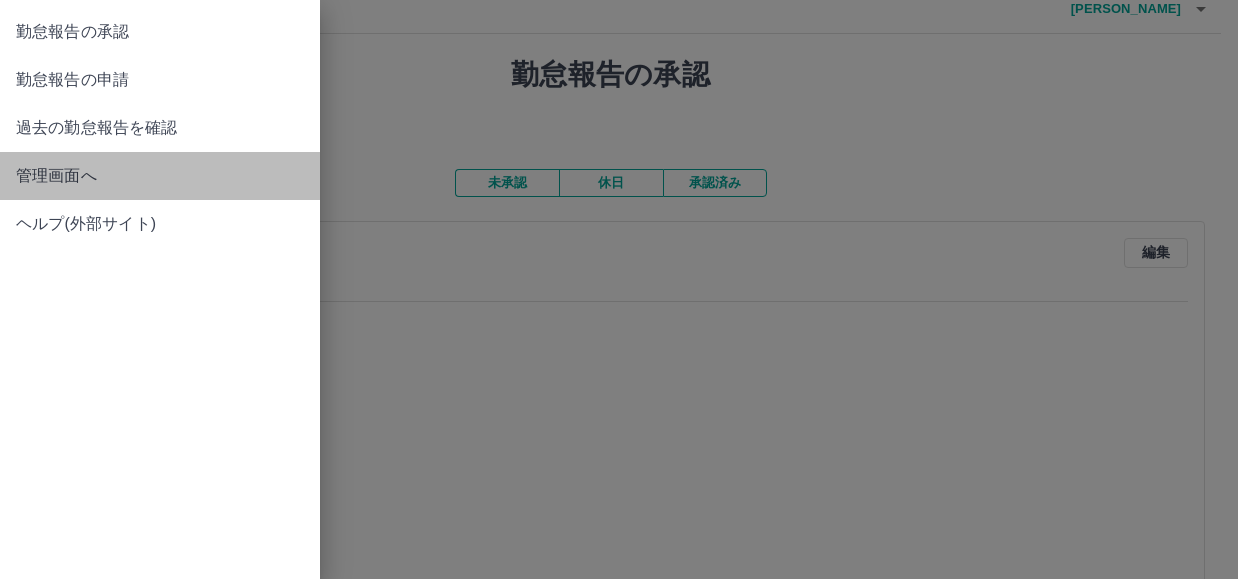click on "管理画面へ" at bounding box center (160, 176) 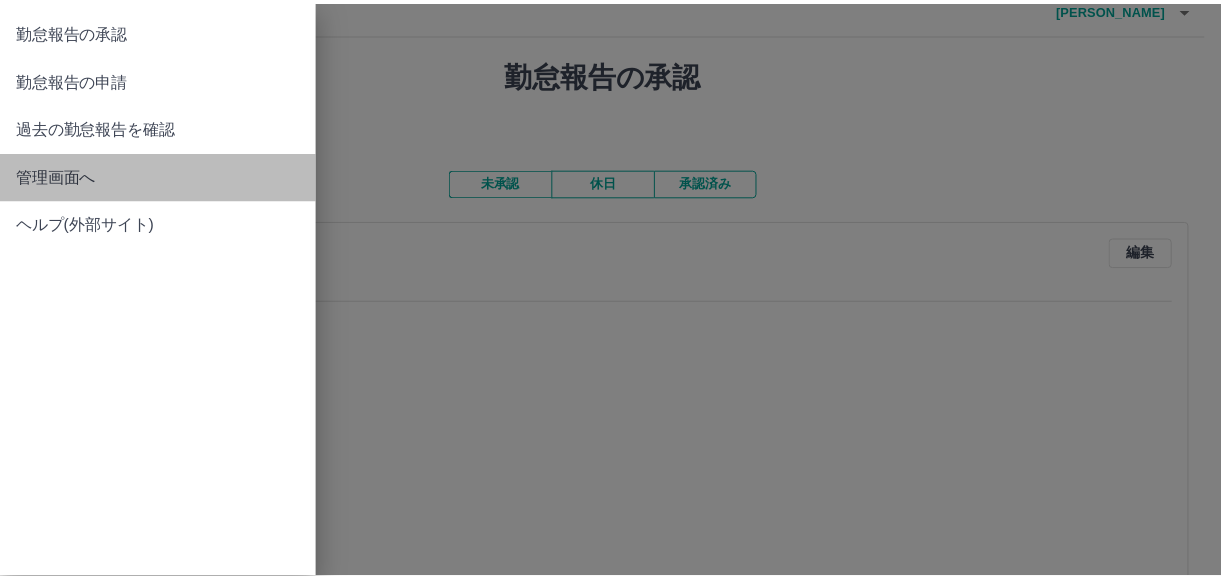 scroll, scrollTop: 0, scrollLeft: 0, axis: both 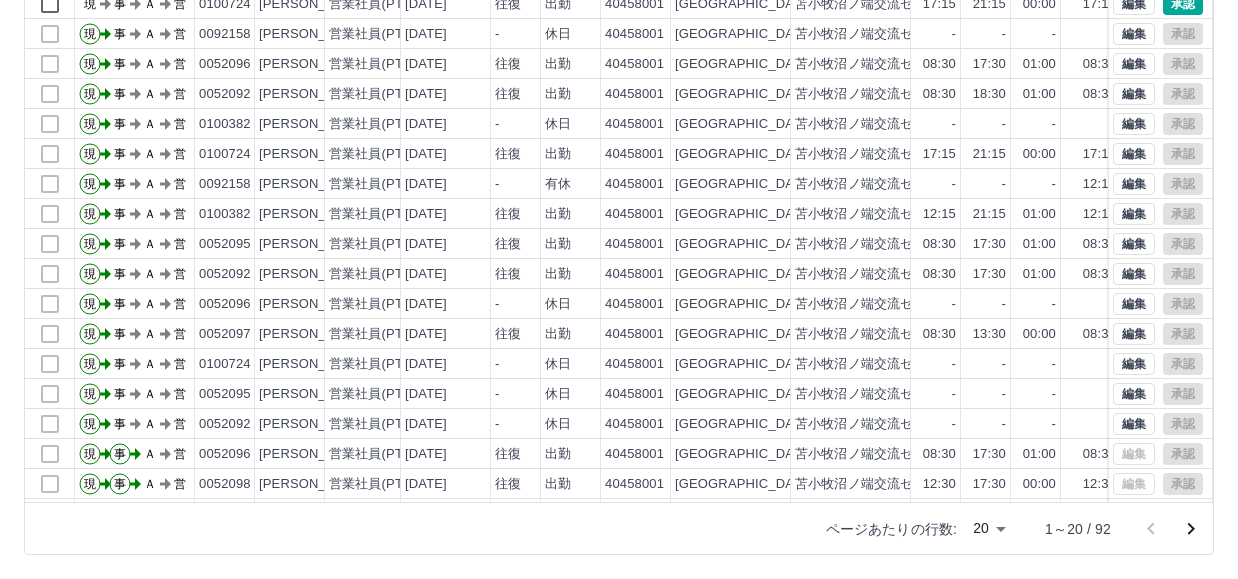 click on "SDH勤怠 [PERSON_NAME] 勤務実績承認 前月 [DATE] 次月 今月 月選択 承認モード 削除モード 一括承認 列一覧 0 フィルター 行間隔 エクスポート 承認フロー 社員番号 社員名 社員区分 勤務日 交通費 勤務区分 契約コード 契約名 現場名 始業 終業 休憩 所定開始 所定終業 所定休憩 拘束 勤務 承認 現 事 Ａ 営 0100724 [PERSON_NAME] 営業社員(PT契約) [DATE] 往復 出勤 40458001 [GEOGRAPHIC_DATA] [GEOGRAPHIC_DATA] 17:15 21:15 00:00 17:15 21:15 00:00 04:00 04:00 現 事 Ａ 営 0092158 [PERSON_NAME] 営業社員(PT契約) [DATE]  -  休日 40458001 [GEOGRAPHIC_DATA] [GEOGRAPHIC_DATA] - - - - - - 00:00 00:00 現 事 Ａ 営 0052096 [PERSON_NAME] 営業社員(PT契約) [DATE] 往復 出勤 40458001 [GEOGRAPHIC_DATA] [GEOGRAPHIC_DATA] 08:30 17:30 01:00 08:30 17:30 01:00 09:00 08:00 現 事 Ａ 営 0052092 [PERSON_NAME] 営業社員(PT契約) [DATE]" at bounding box center (619, 156) 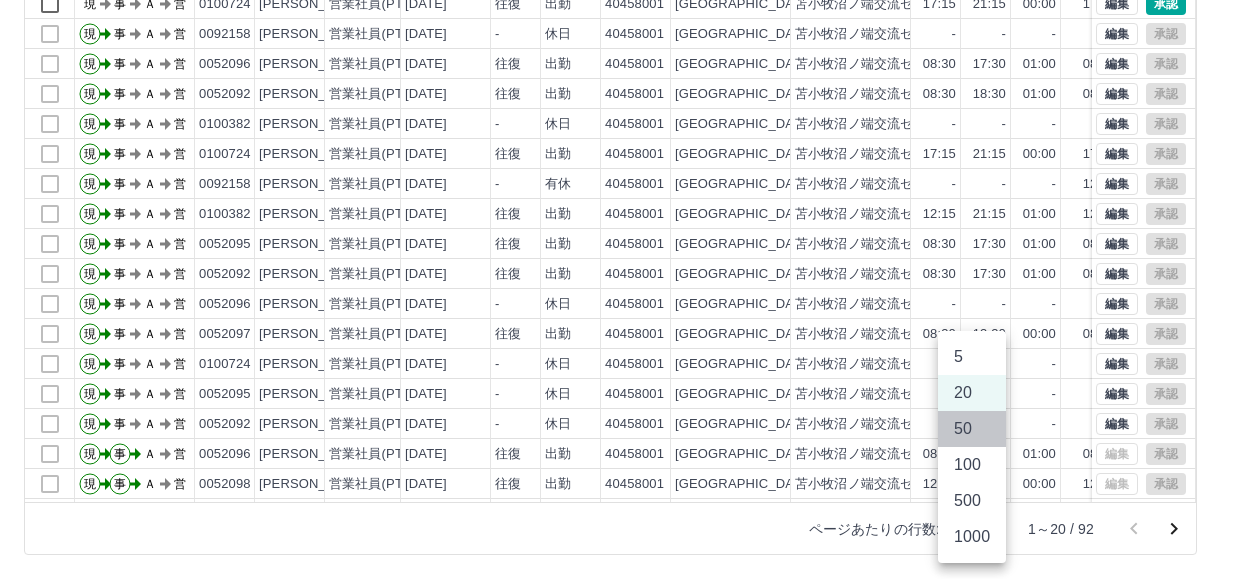 click on "50" at bounding box center (972, 429) 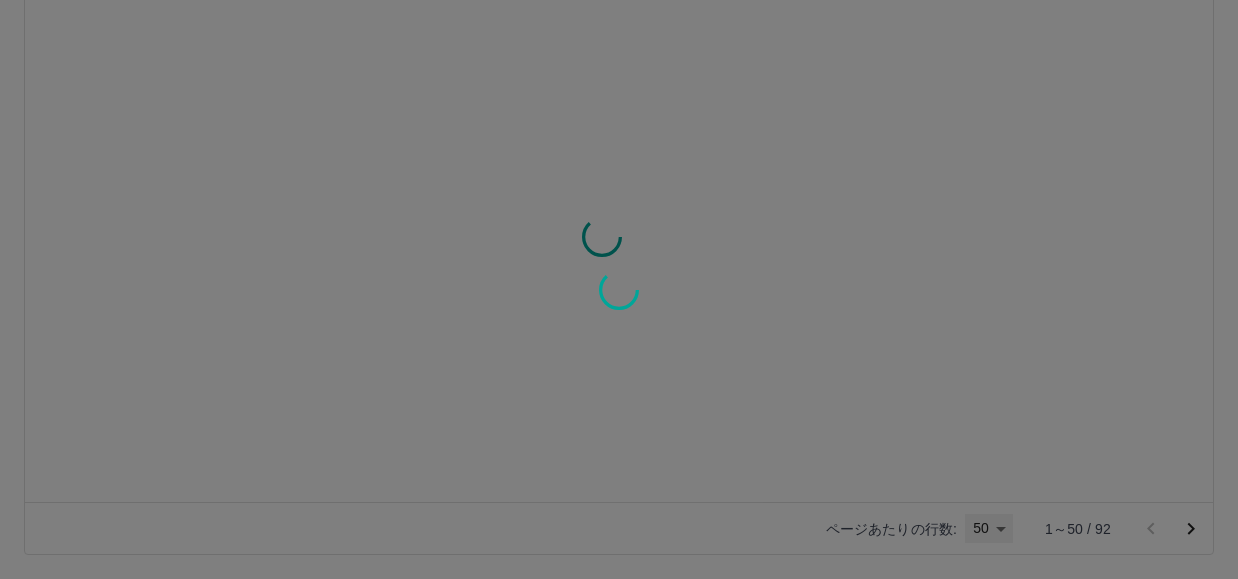 type on "**" 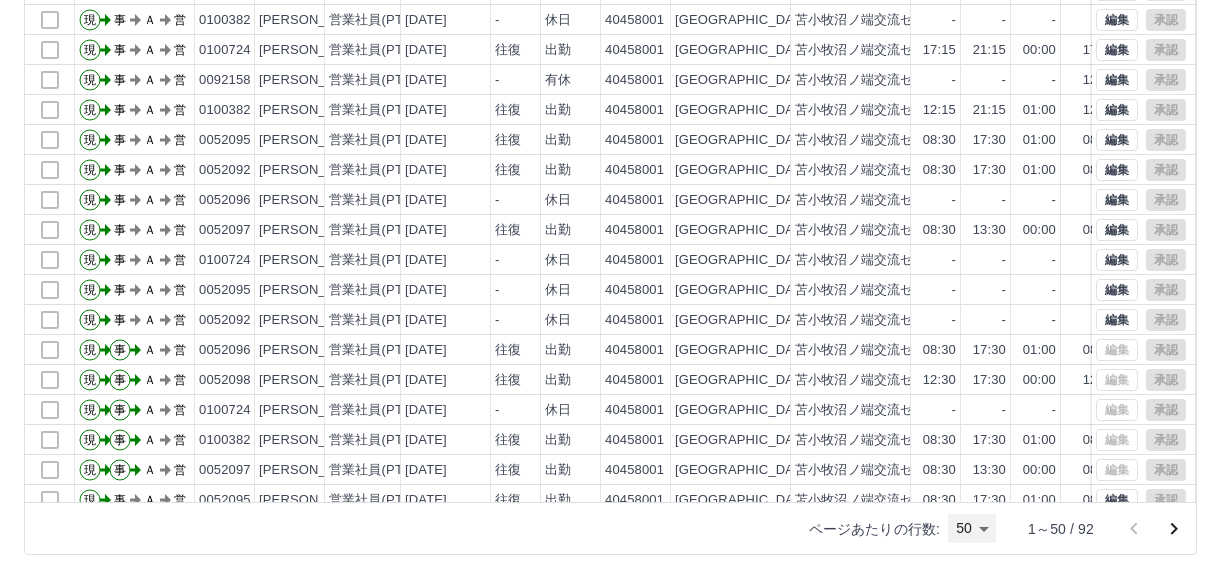 scroll, scrollTop: 4, scrollLeft: 0, axis: vertical 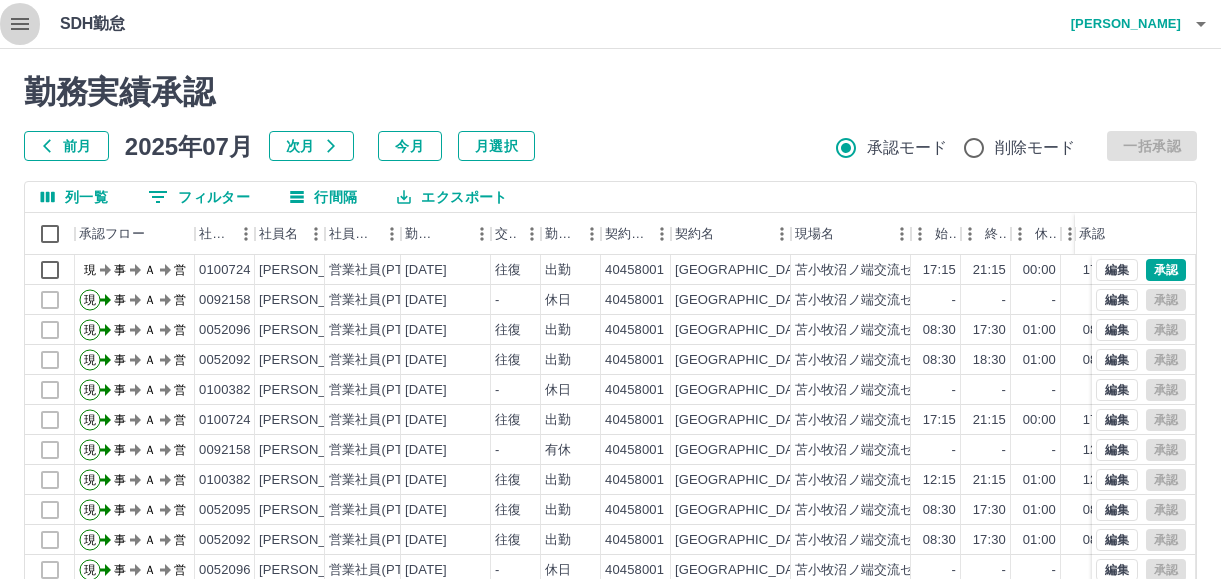 click 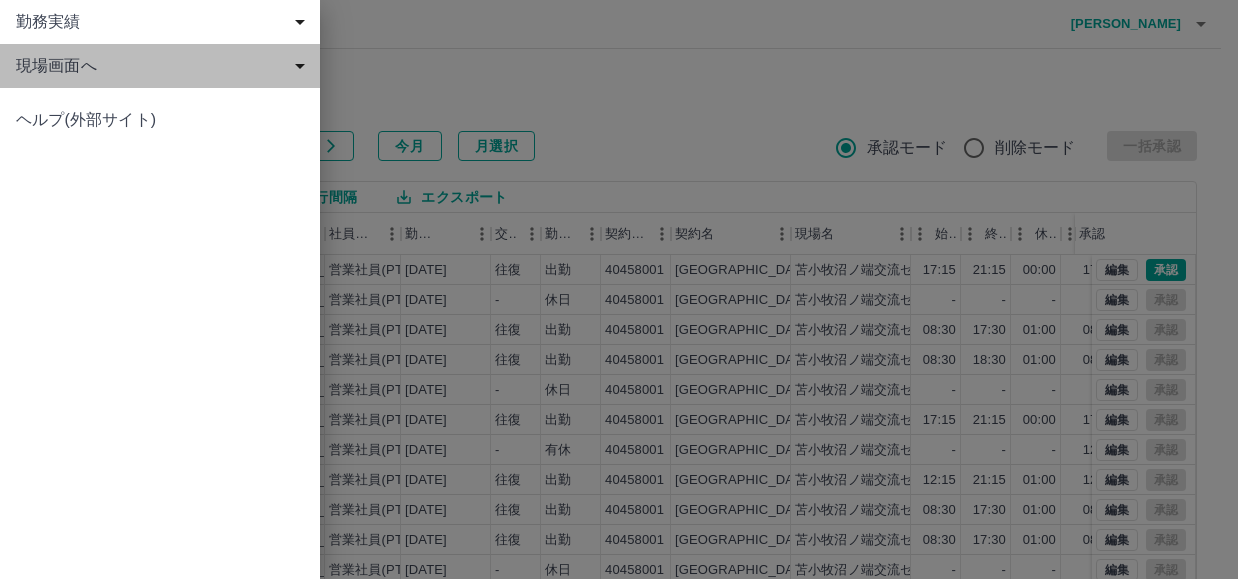 click on "現場画面へ" at bounding box center [164, 66] 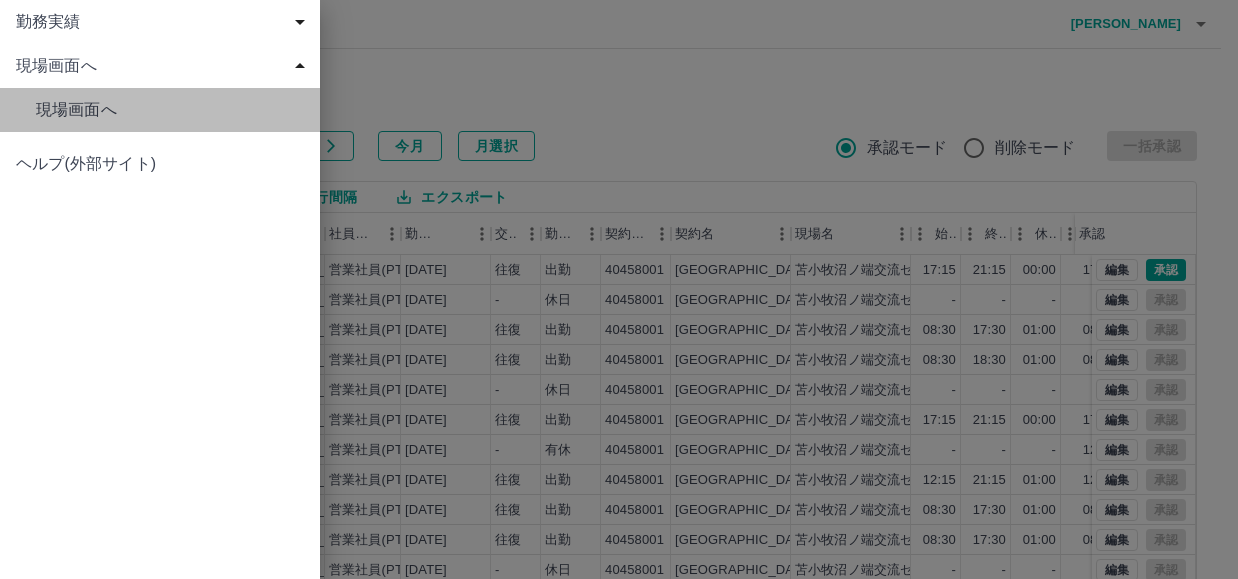 click on "現場画面へ" at bounding box center [170, 110] 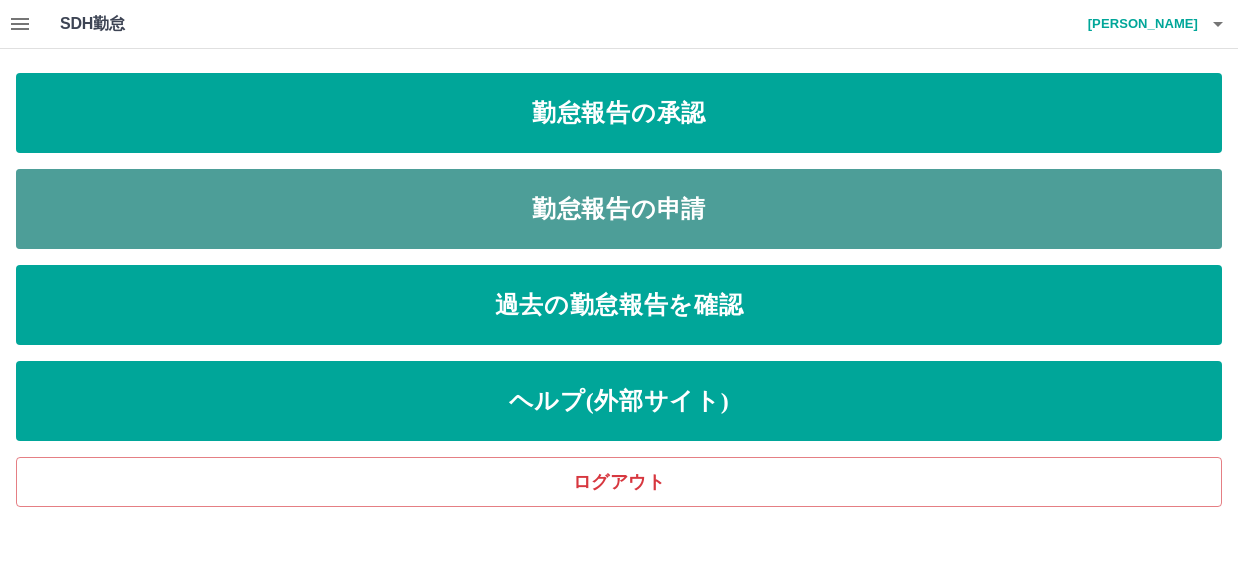 click on "勤怠報告の申請" at bounding box center [619, 209] 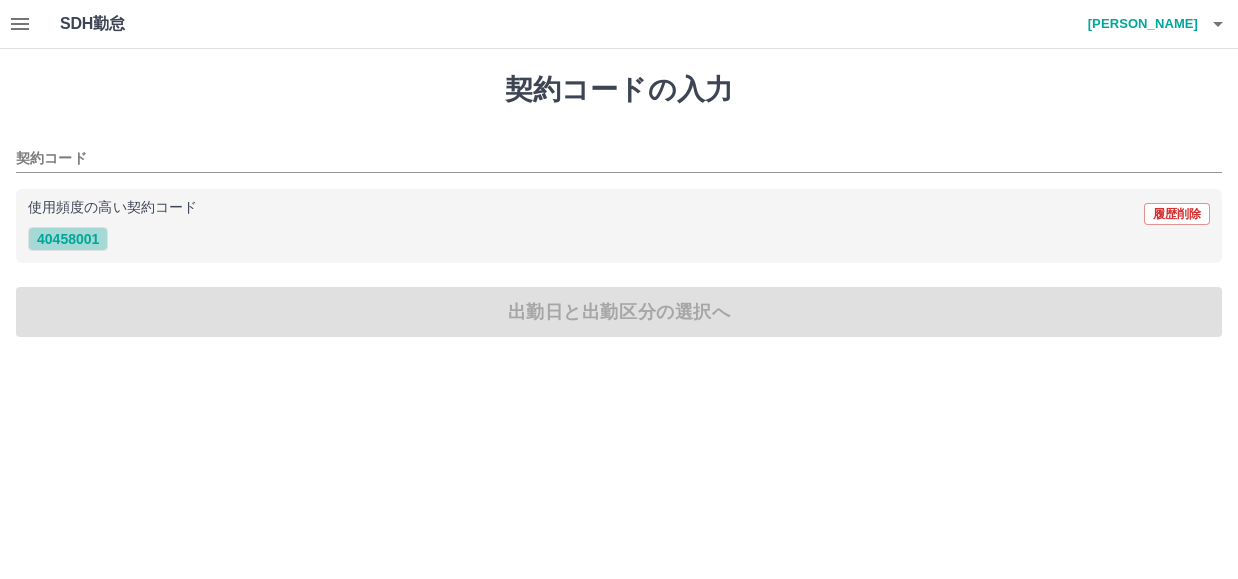 click on "40458001" at bounding box center (68, 239) 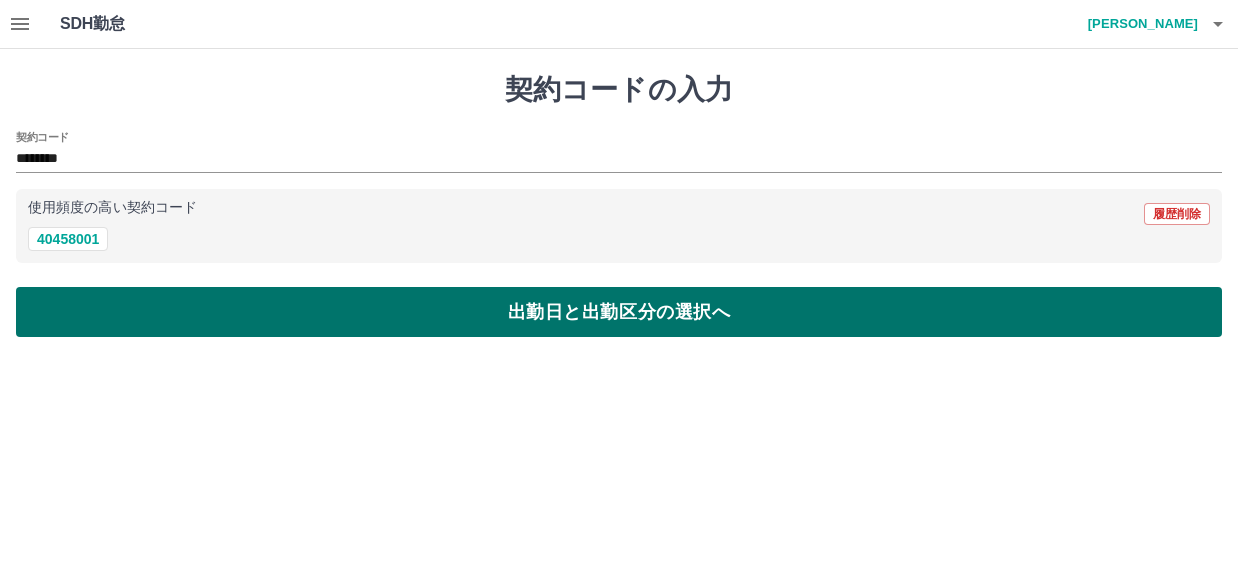 click on "出勤日と出勤区分の選択へ" at bounding box center [619, 312] 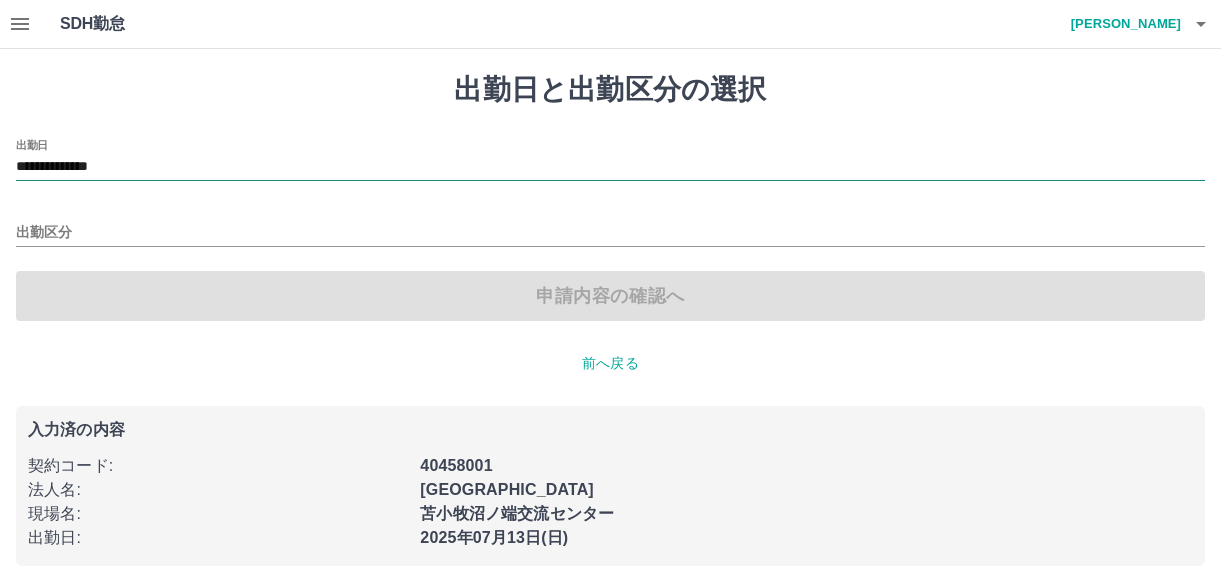 click on "**********" at bounding box center (610, 167) 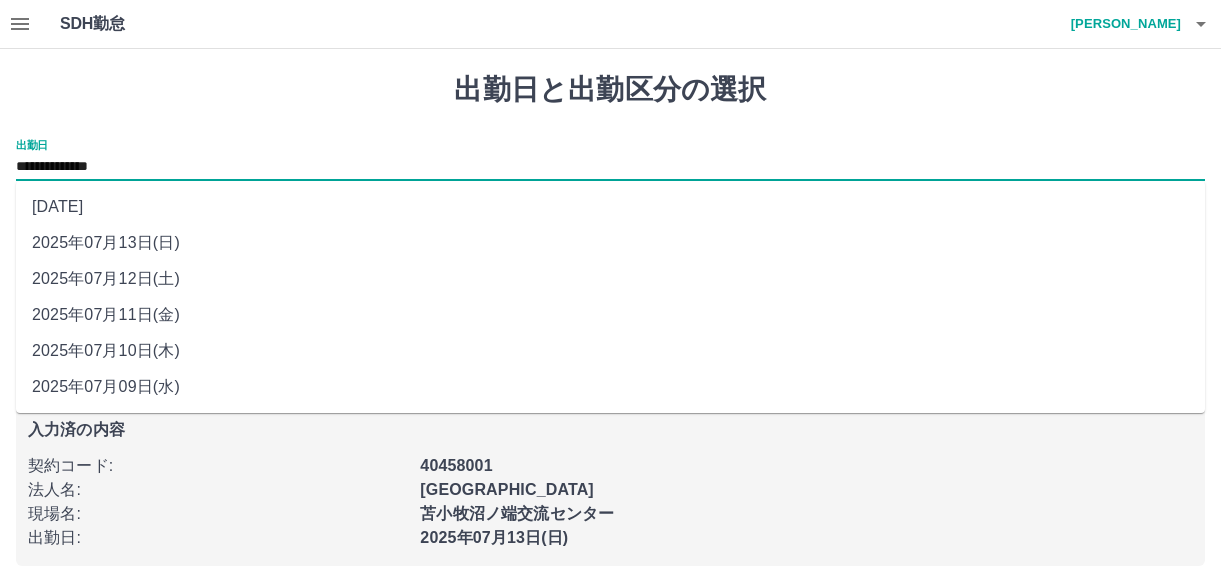 drag, startPoint x: 135, startPoint y: 348, endPoint x: 136, endPoint y: 337, distance: 11.045361 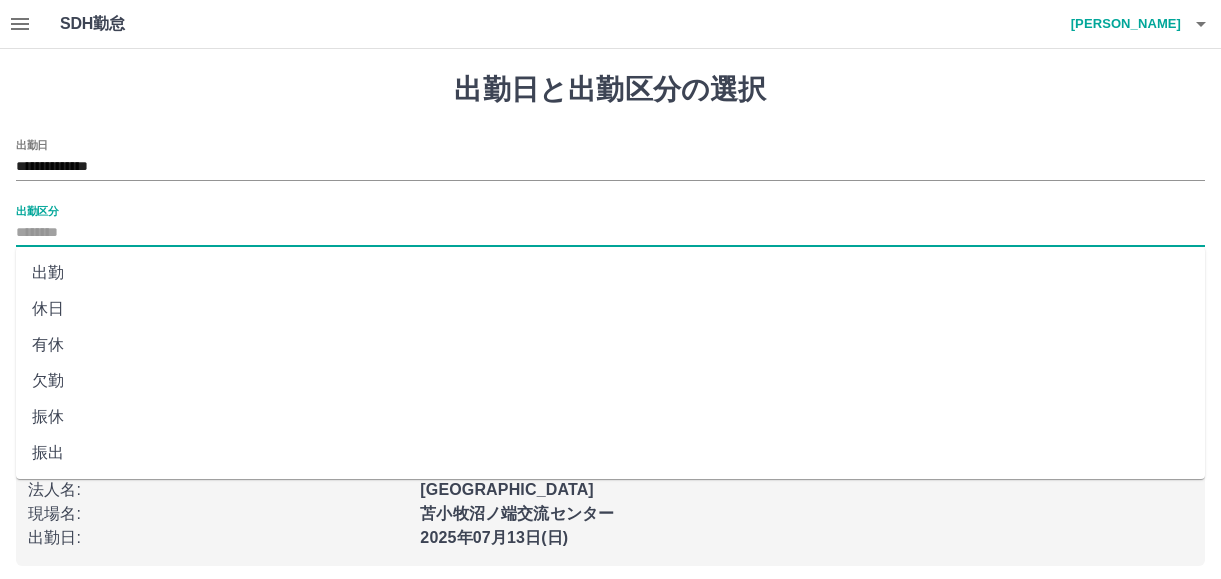 click on "出勤区分" at bounding box center [610, 233] 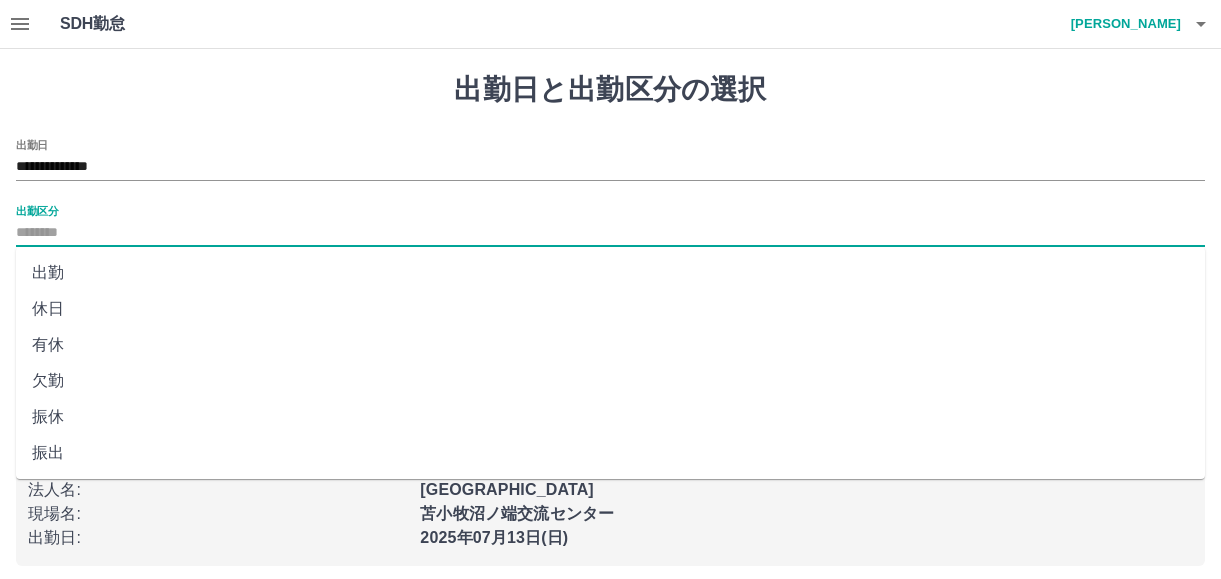 click on "出勤" at bounding box center (610, 273) 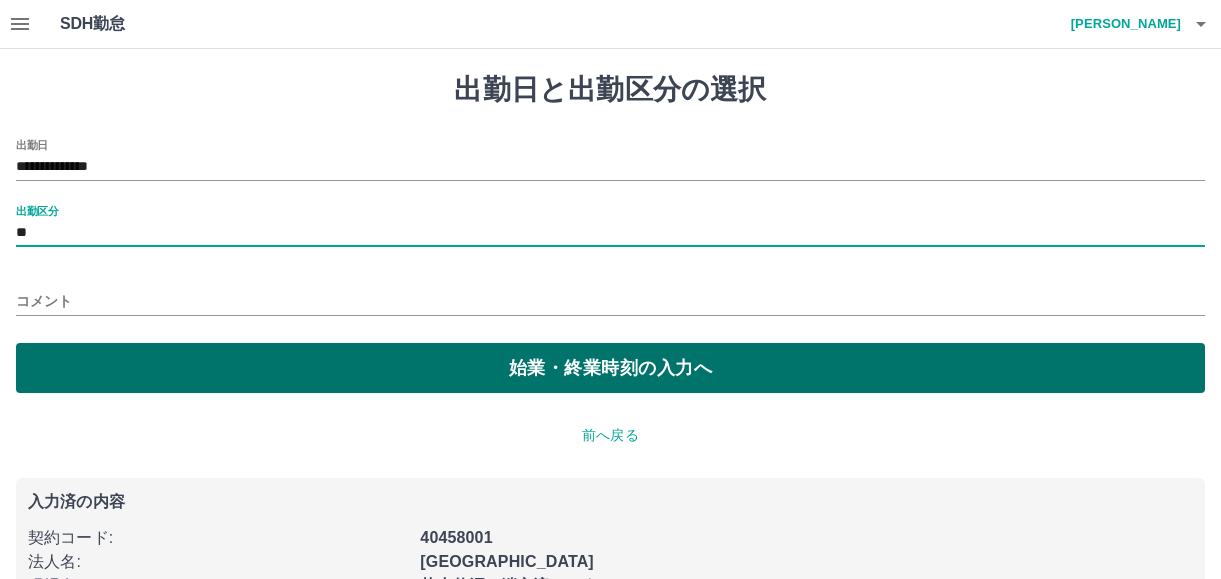 click on "始業・終業時刻の入力へ" at bounding box center (610, 368) 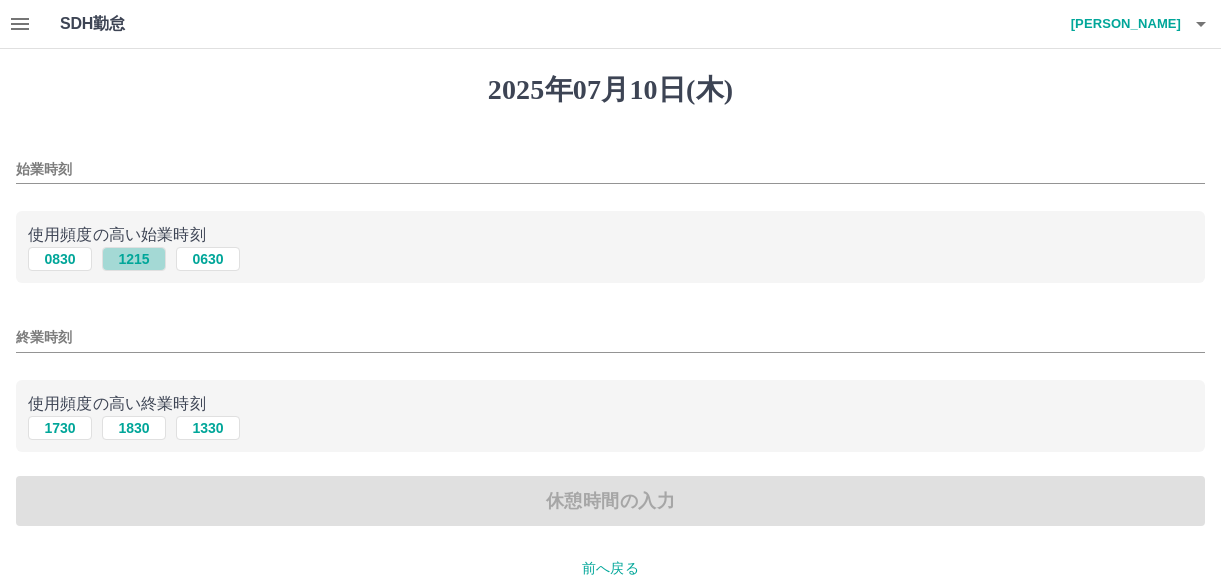 click on "1215" at bounding box center [134, 259] 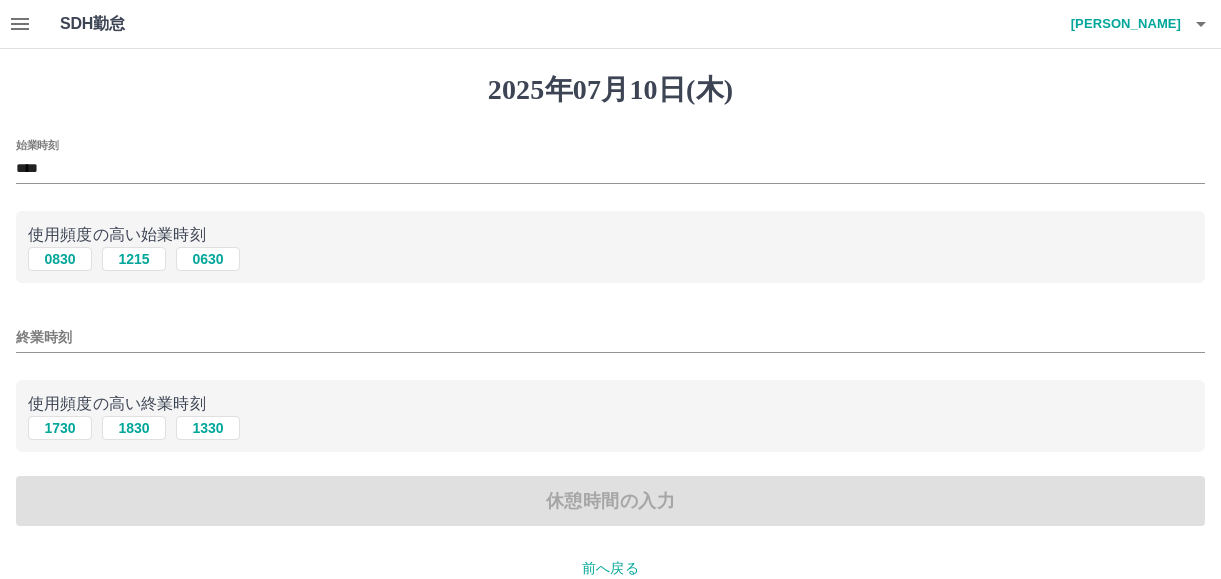 click on "終業時刻" at bounding box center (610, 337) 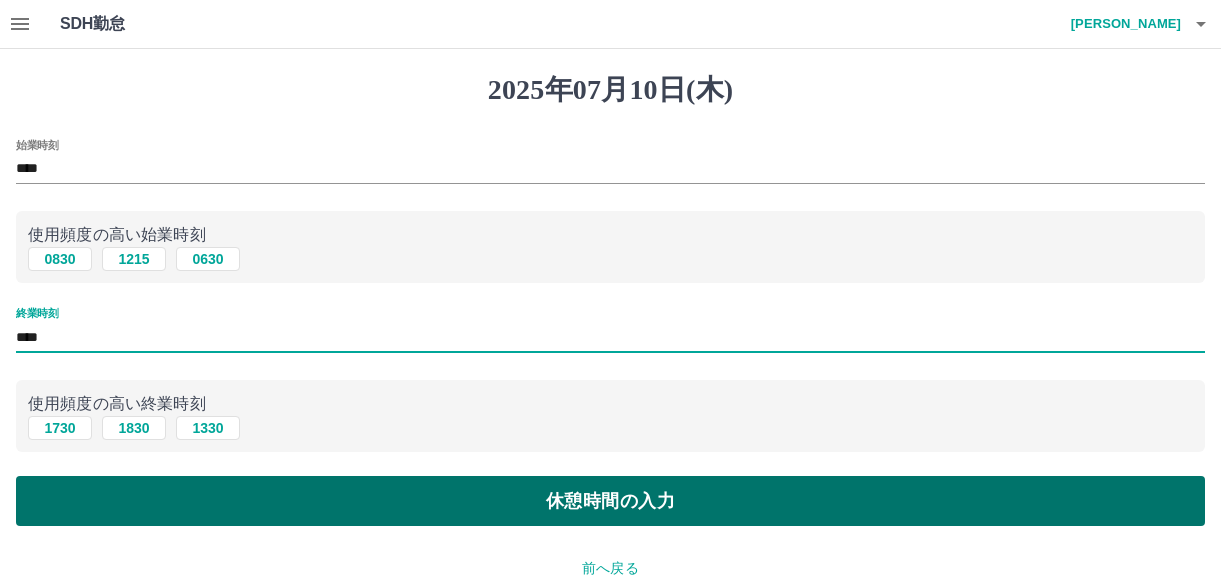 type on "****" 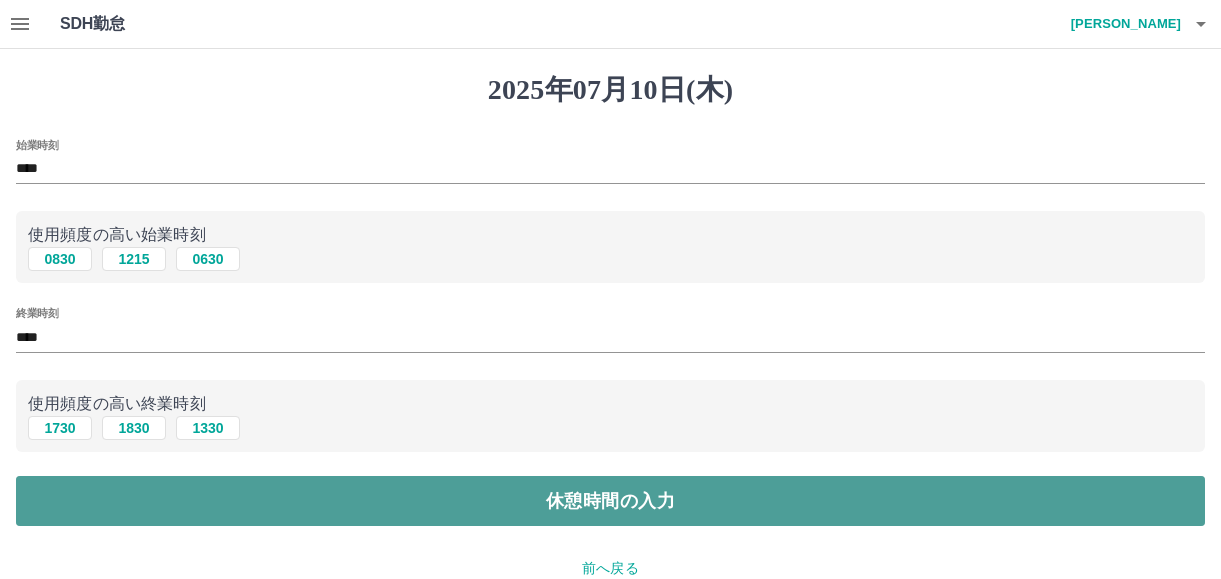 click on "休憩時間の入力" at bounding box center [610, 501] 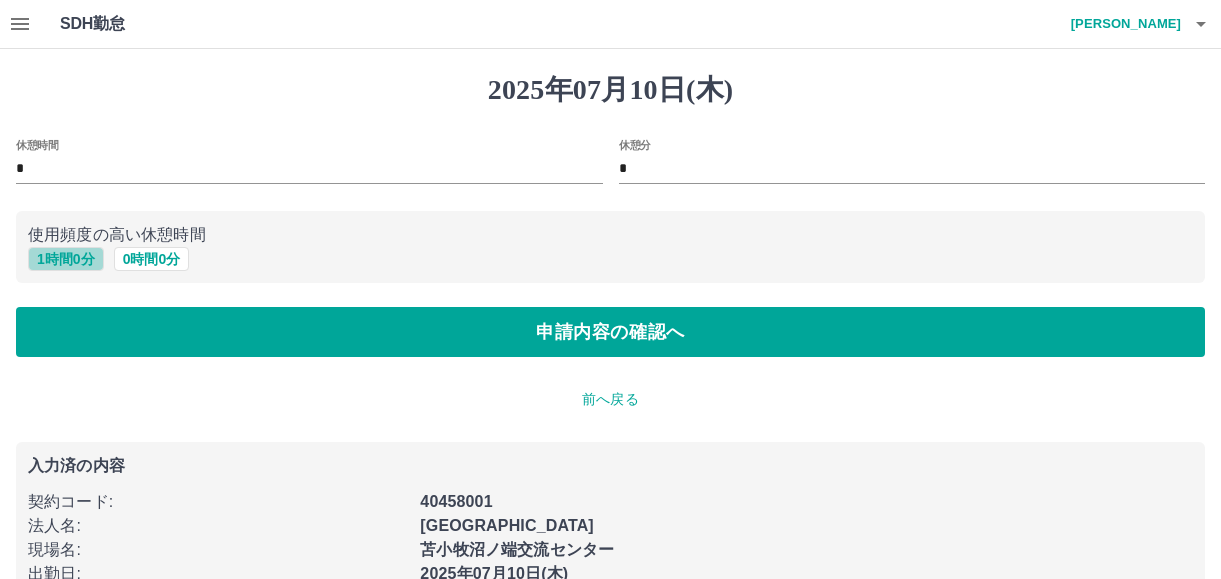 click on "1 時間 0 分" at bounding box center (66, 259) 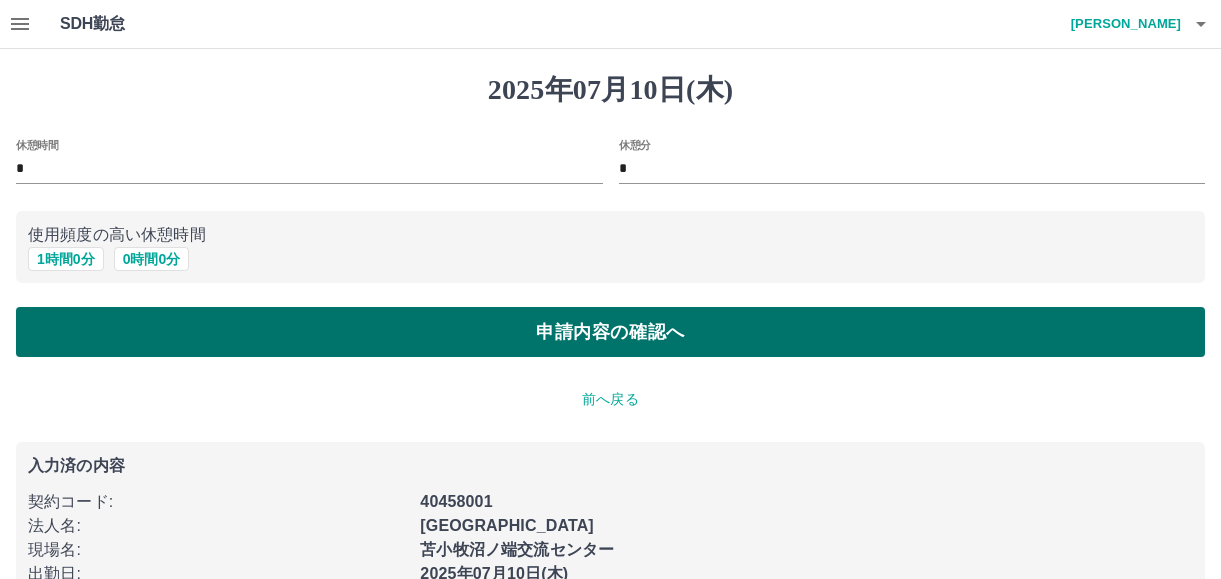 click on "申請内容の確認へ" at bounding box center [610, 332] 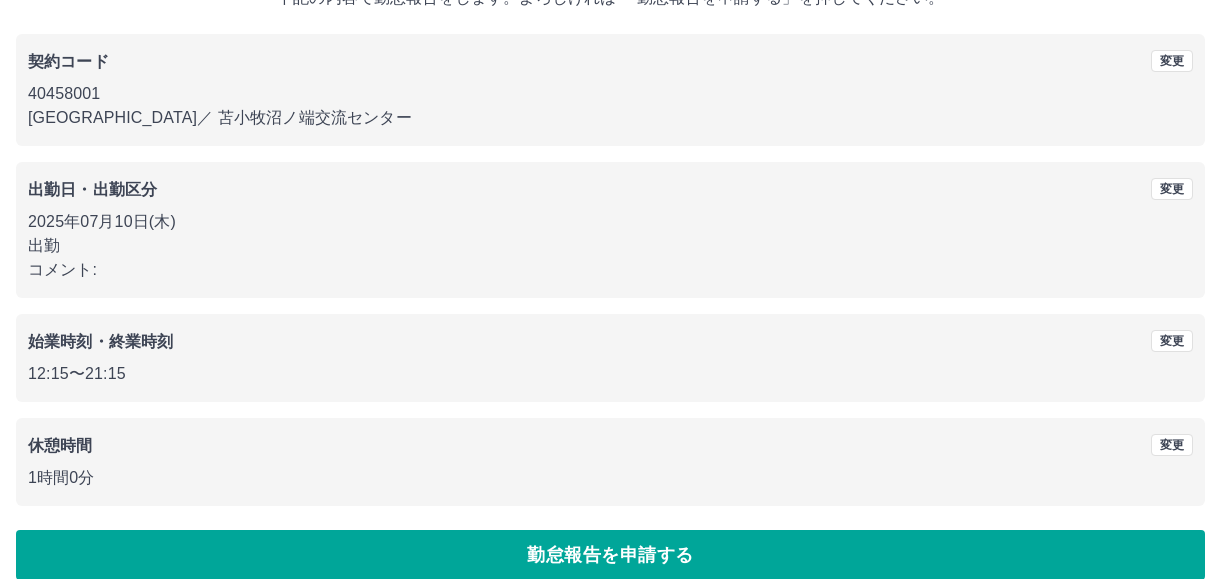 scroll, scrollTop: 170, scrollLeft: 0, axis: vertical 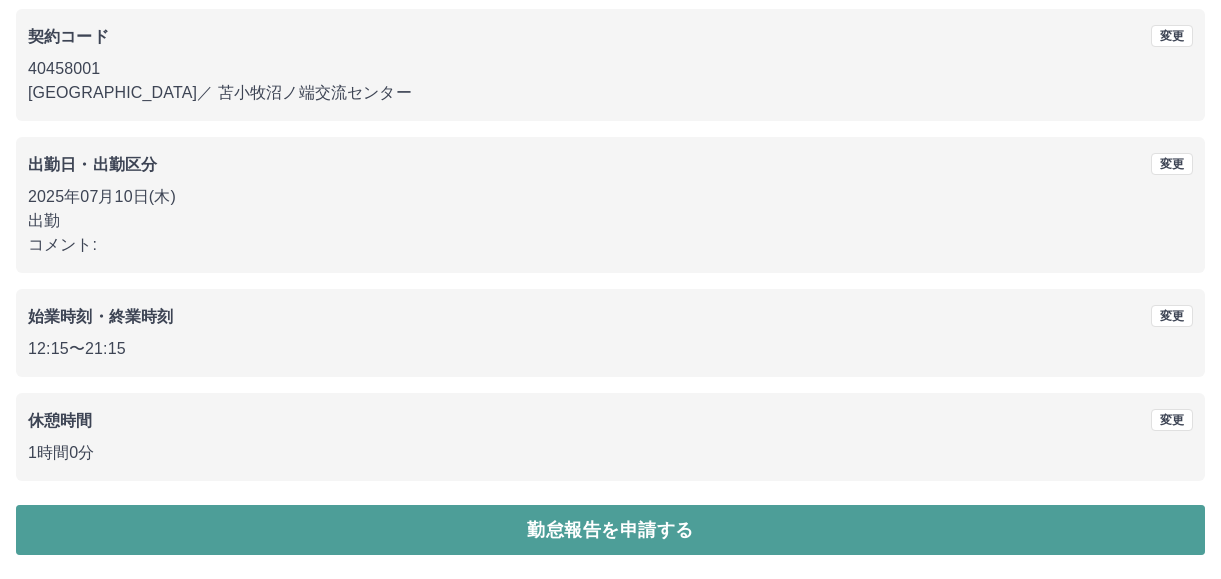 click on "勤怠報告を申請する" at bounding box center (610, 530) 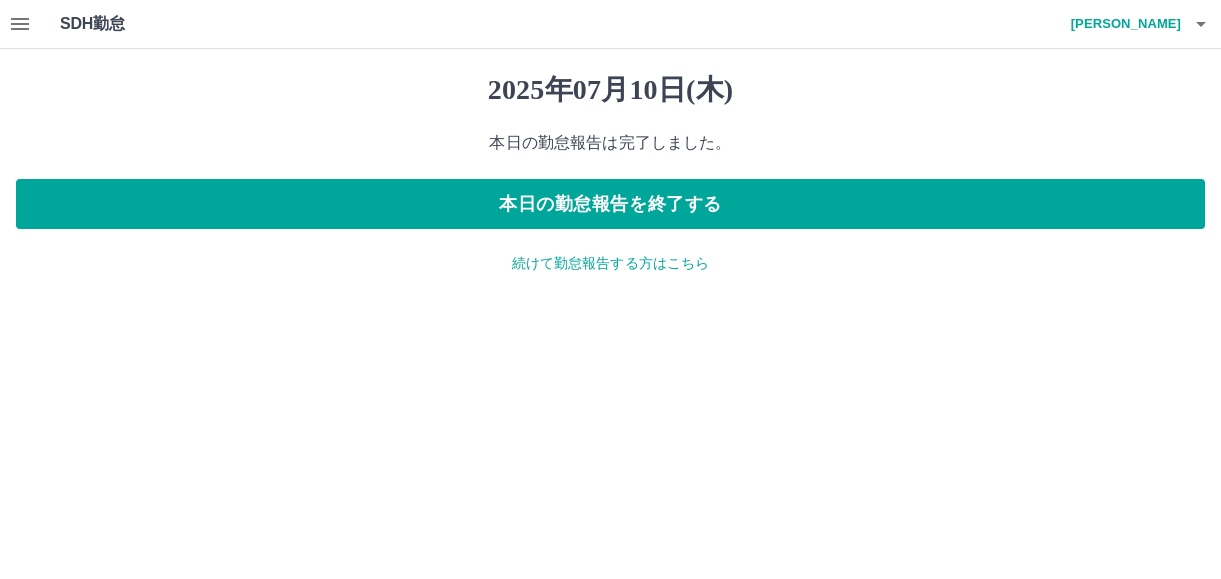 scroll, scrollTop: 0, scrollLeft: 0, axis: both 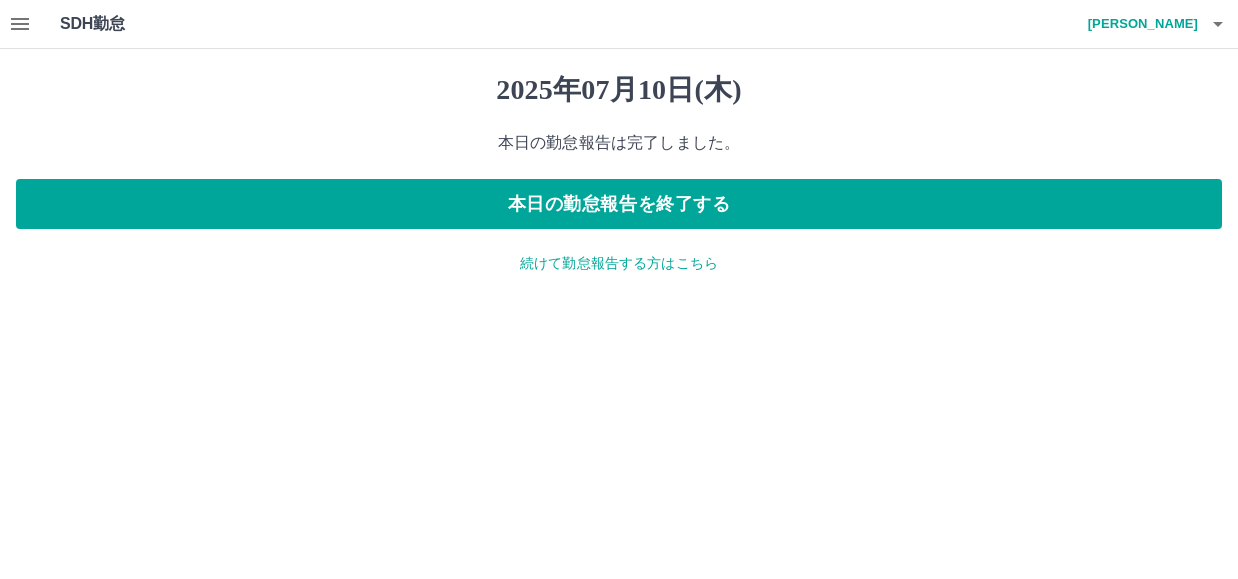 click 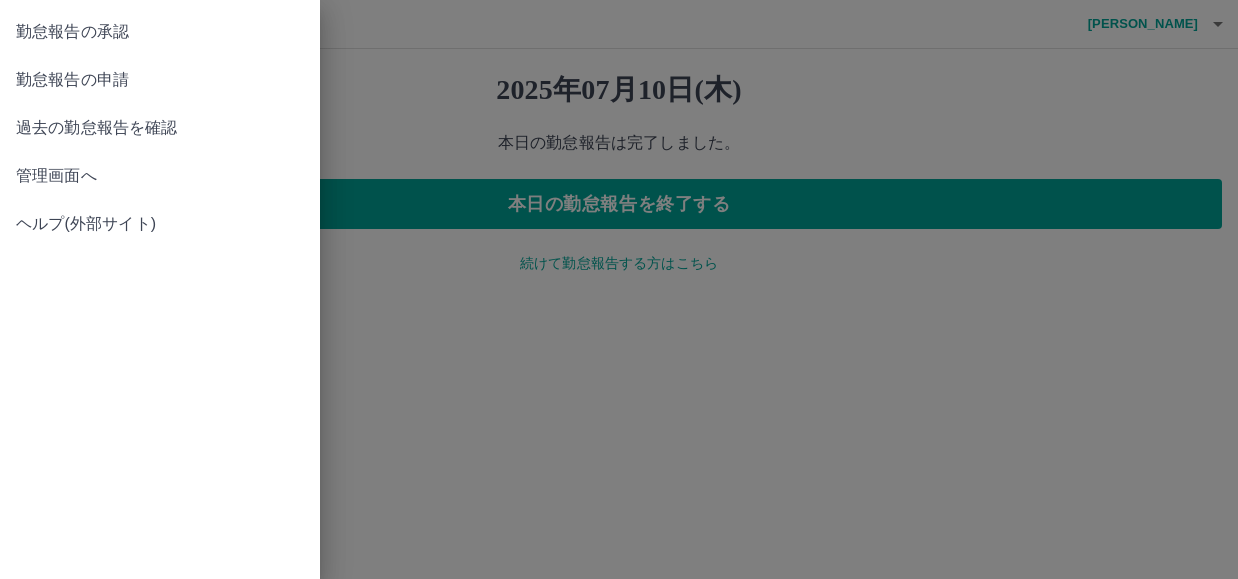click on "勤怠報告の承認" at bounding box center (160, 32) 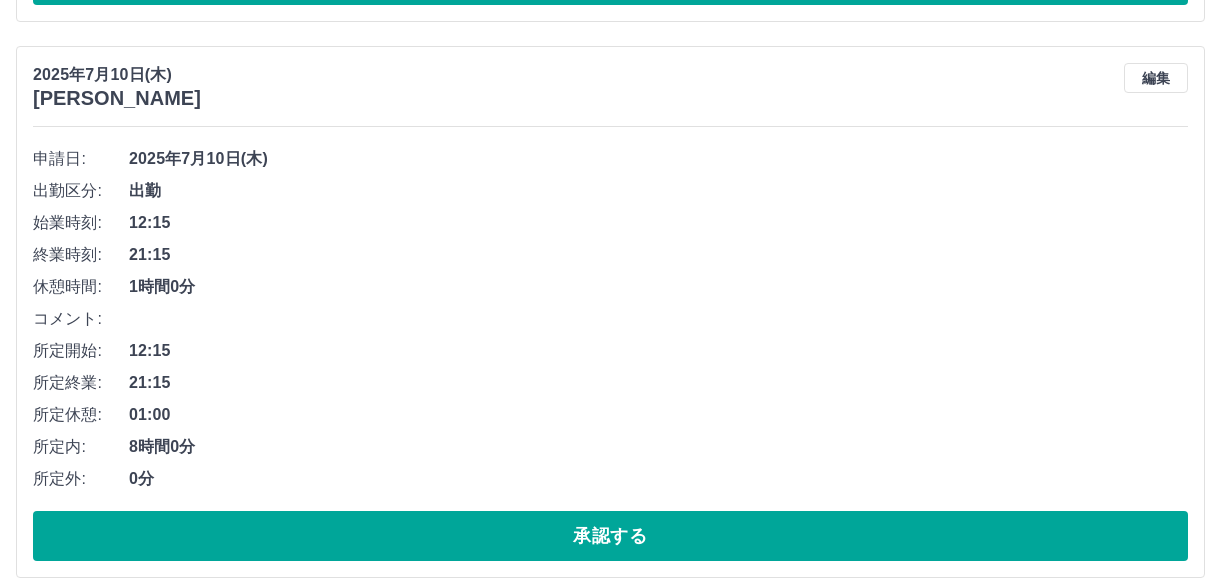 scroll, scrollTop: 771, scrollLeft: 0, axis: vertical 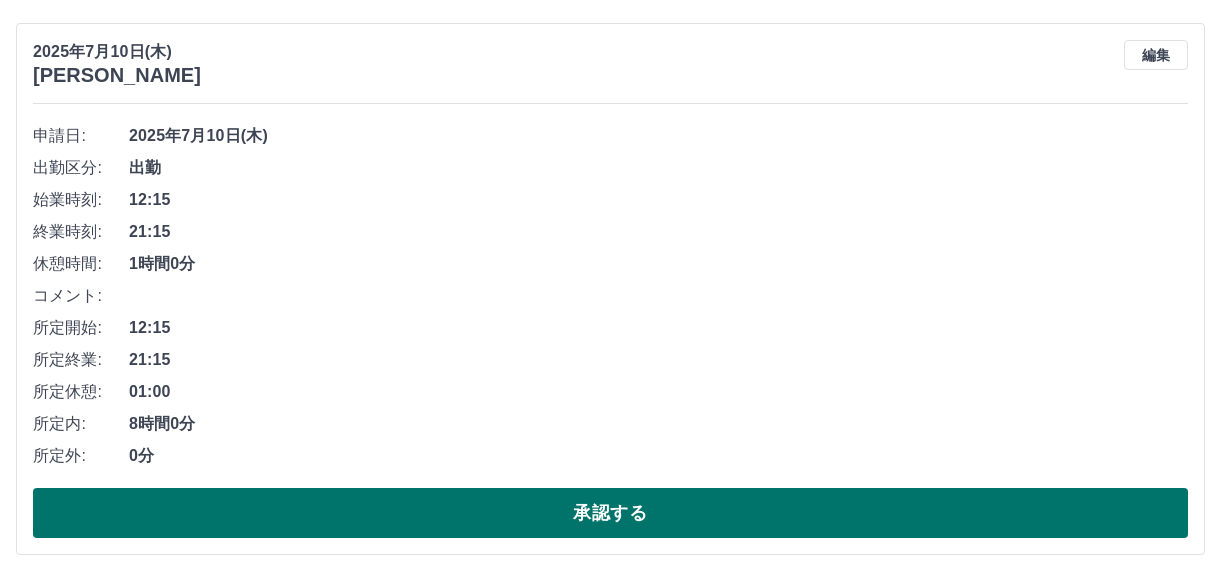 click on "承認する" at bounding box center [610, 513] 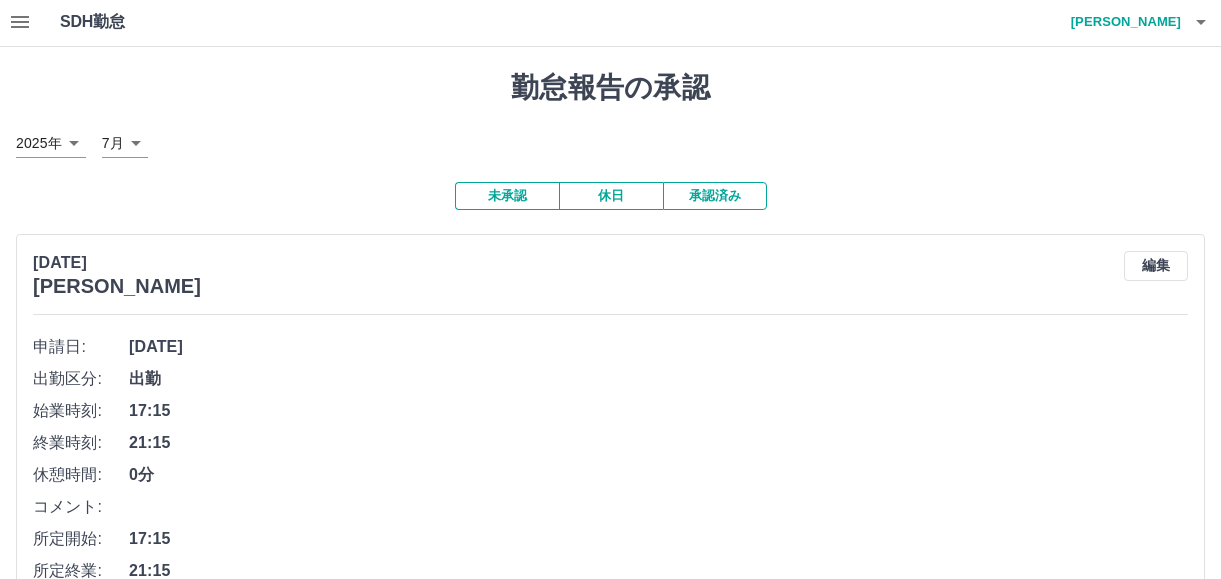 scroll, scrollTop: 0, scrollLeft: 0, axis: both 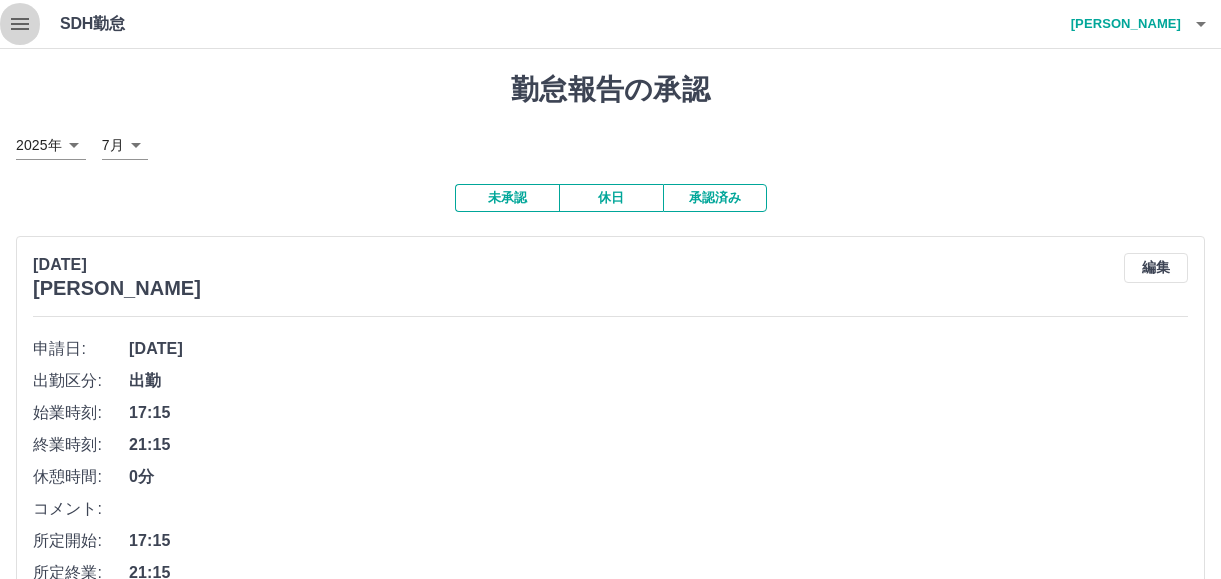 click 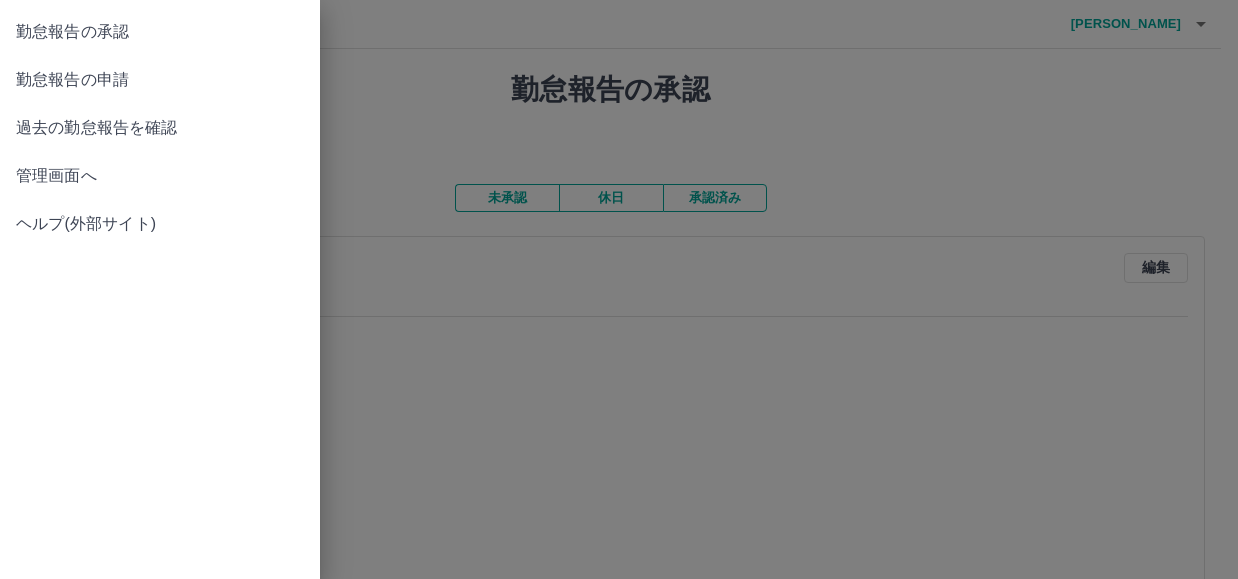 click on "管理画面へ" at bounding box center [160, 176] 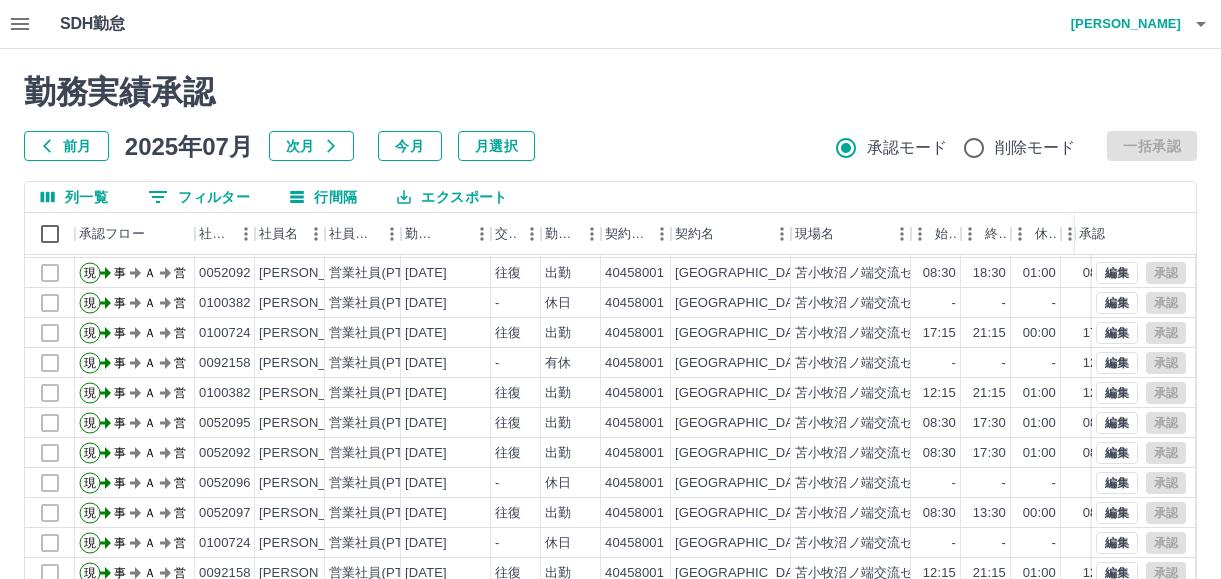 scroll, scrollTop: 104, scrollLeft: 0, axis: vertical 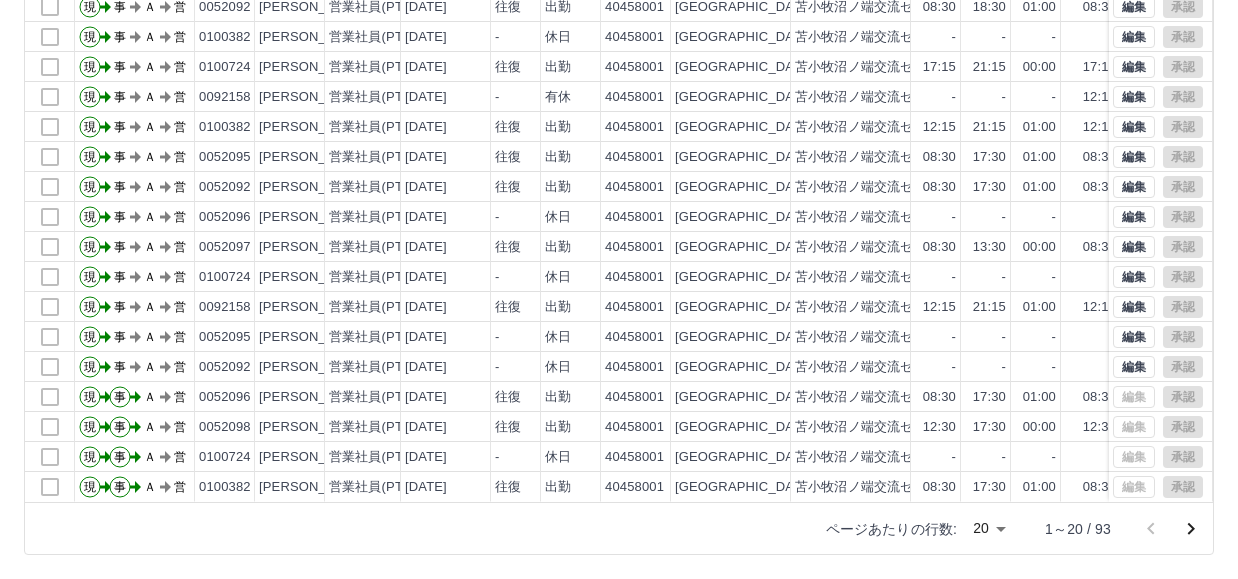 click on "SDH勤怠 [PERSON_NAME] 勤務実績承認 前月 [DATE] 次月 今月 月選択 承認モード 削除モード 一括承認 列一覧 0 フィルター 行間隔 エクスポート 承認フロー 社員番号 社員名 社員区分 勤務日 交通費 勤務区分 契約コード 契約名 現場名 始業 終業 休憩 所定開始 所定終業 所定休憩 拘束 勤務 承認 現 事 Ａ 営 0092158 [PERSON_NAME] 営業社員(PT契約) [DATE]  -  休日 40458001 [GEOGRAPHIC_DATA] [GEOGRAPHIC_DATA] - - - - - - 00:00 00:00 現 事 Ａ 営 0052096 [PERSON_NAME] 営業社員(PT契約) [DATE] 往復 出勤 40458001 [GEOGRAPHIC_DATA] [GEOGRAPHIC_DATA] 08:30 17:30 01:00 08:30 17:30 01:00 09:00 08:00 現 事 Ａ 営 0052092 [PERSON_NAME] 営業社員(PT契約) [DATE] 往復 出勤 40458001 [GEOGRAPHIC_DATA] [GEOGRAPHIC_DATA] 08:30 18:30 01:00 08:30 17:30 01:00 10:00 09:00 現 事 Ａ 営 0100382 [PERSON_NAME] 営業社員(PT契約)  -  - -" at bounding box center [619, 156] 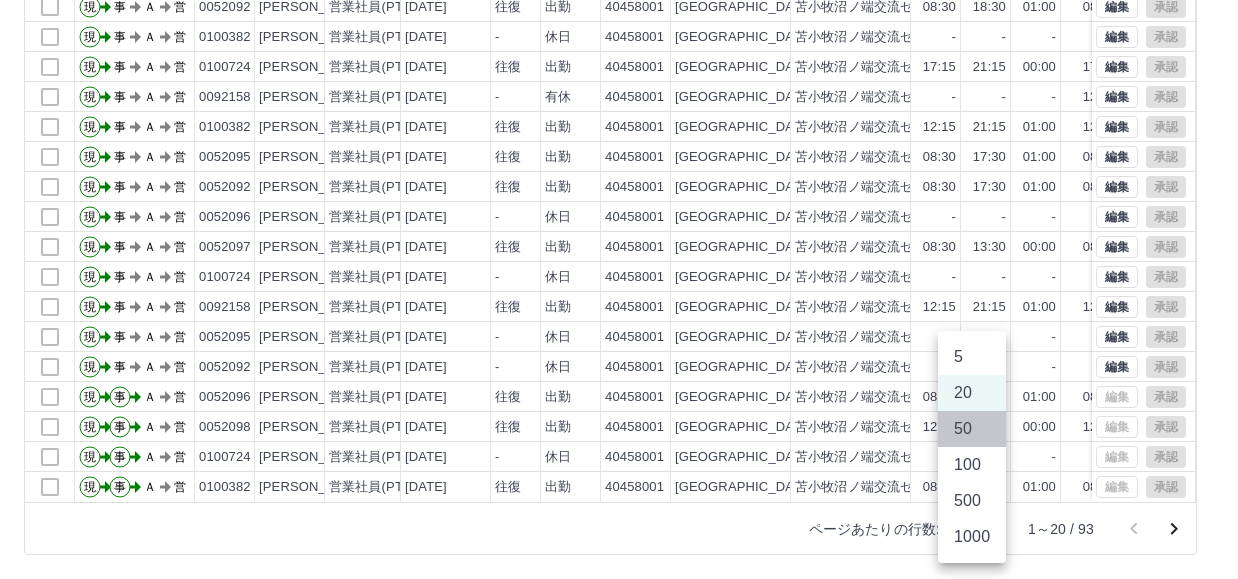 click on "50" at bounding box center [972, 429] 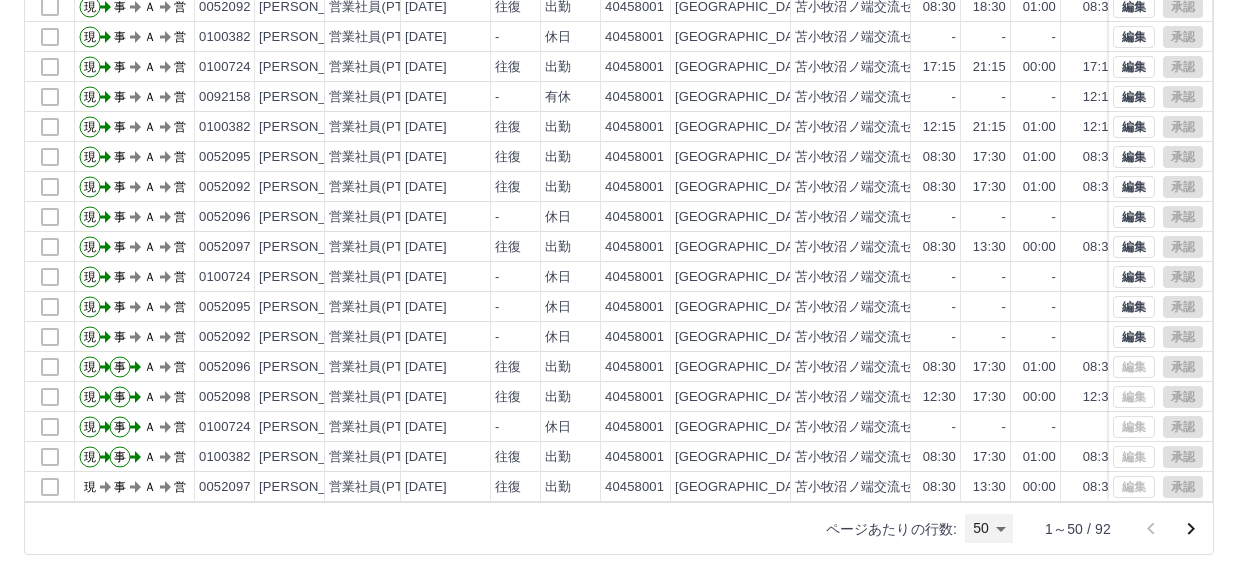 type on "**" 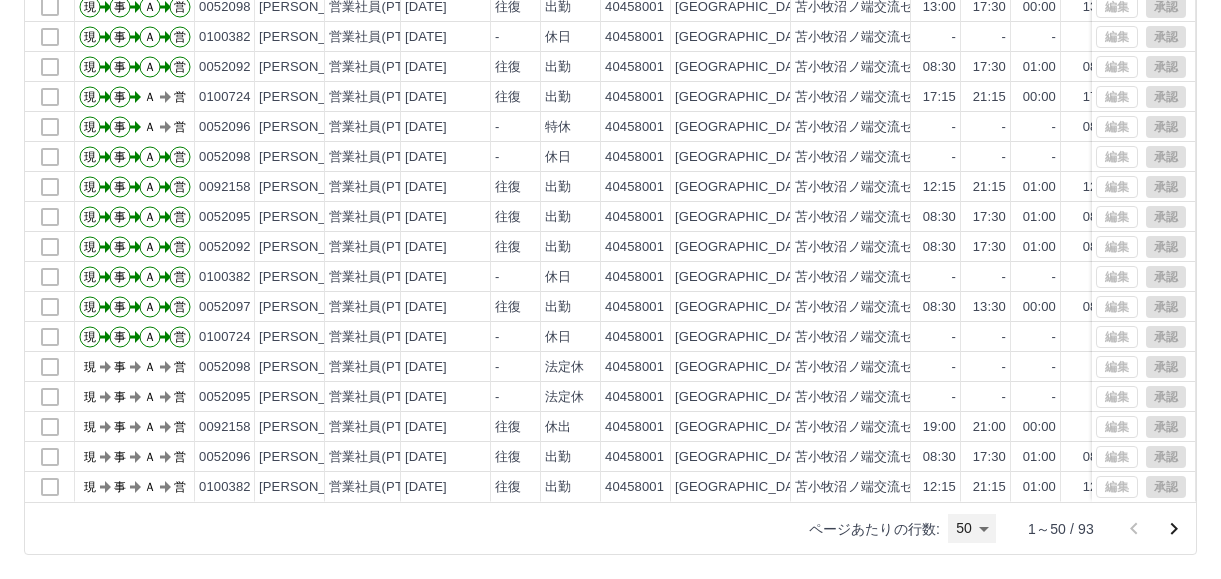 scroll, scrollTop: 1004, scrollLeft: 0, axis: vertical 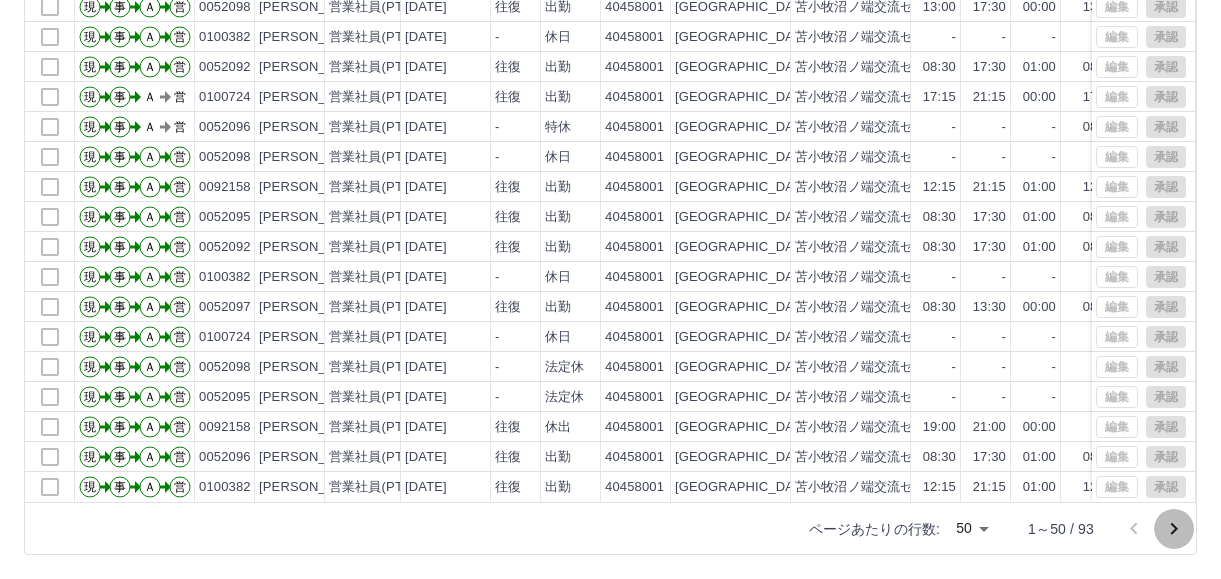click 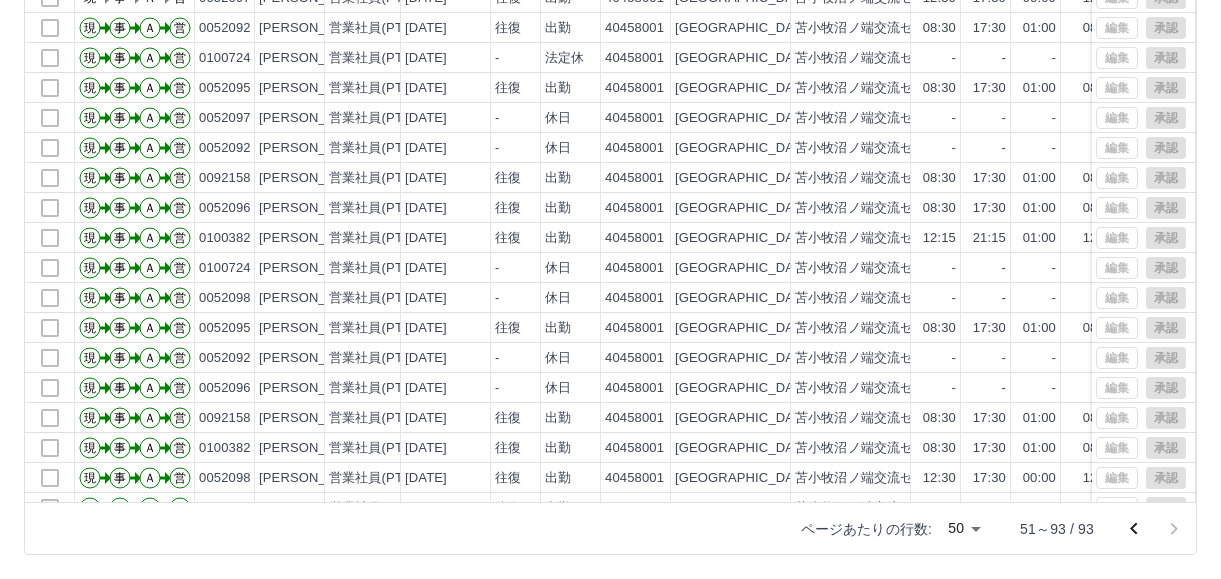 scroll, scrollTop: 0, scrollLeft: 0, axis: both 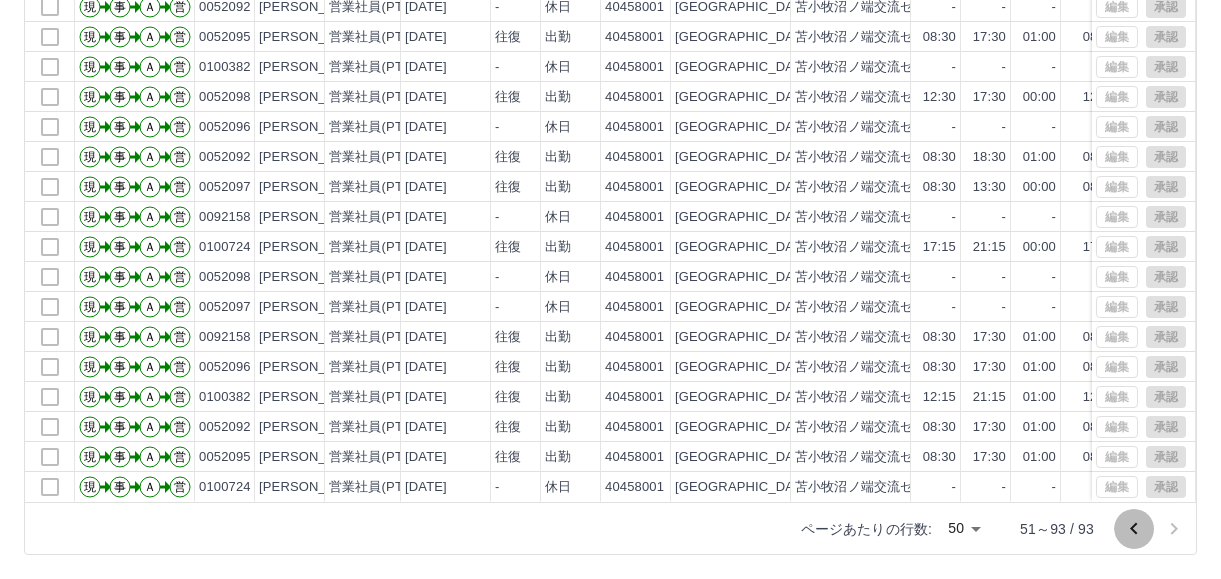 click 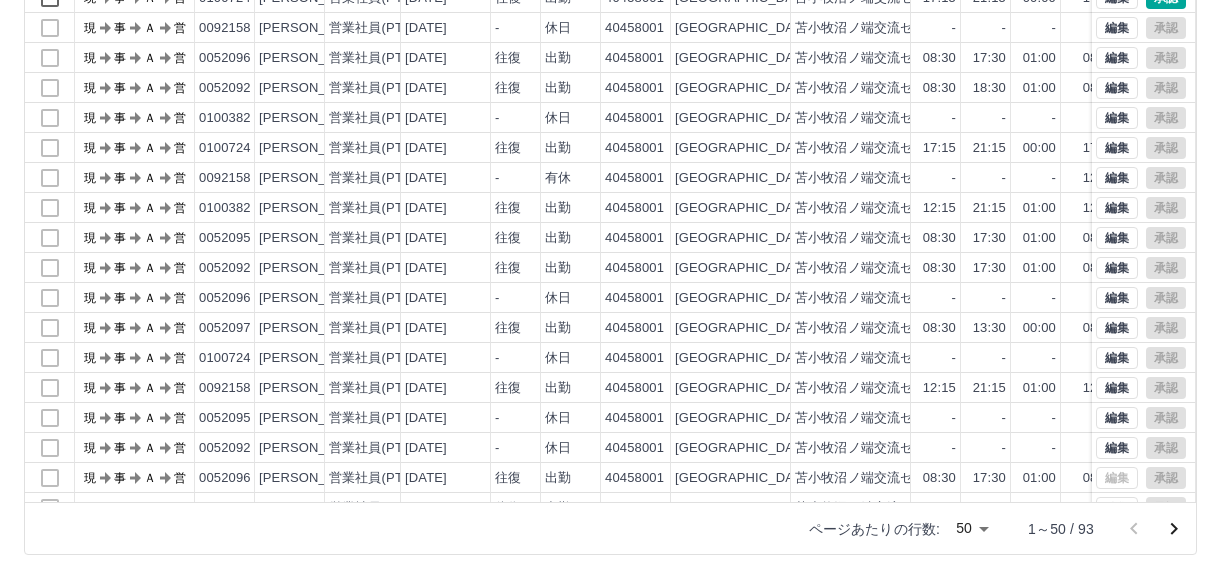 scroll, scrollTop: 0, scrollLeft: 0, axis: both 